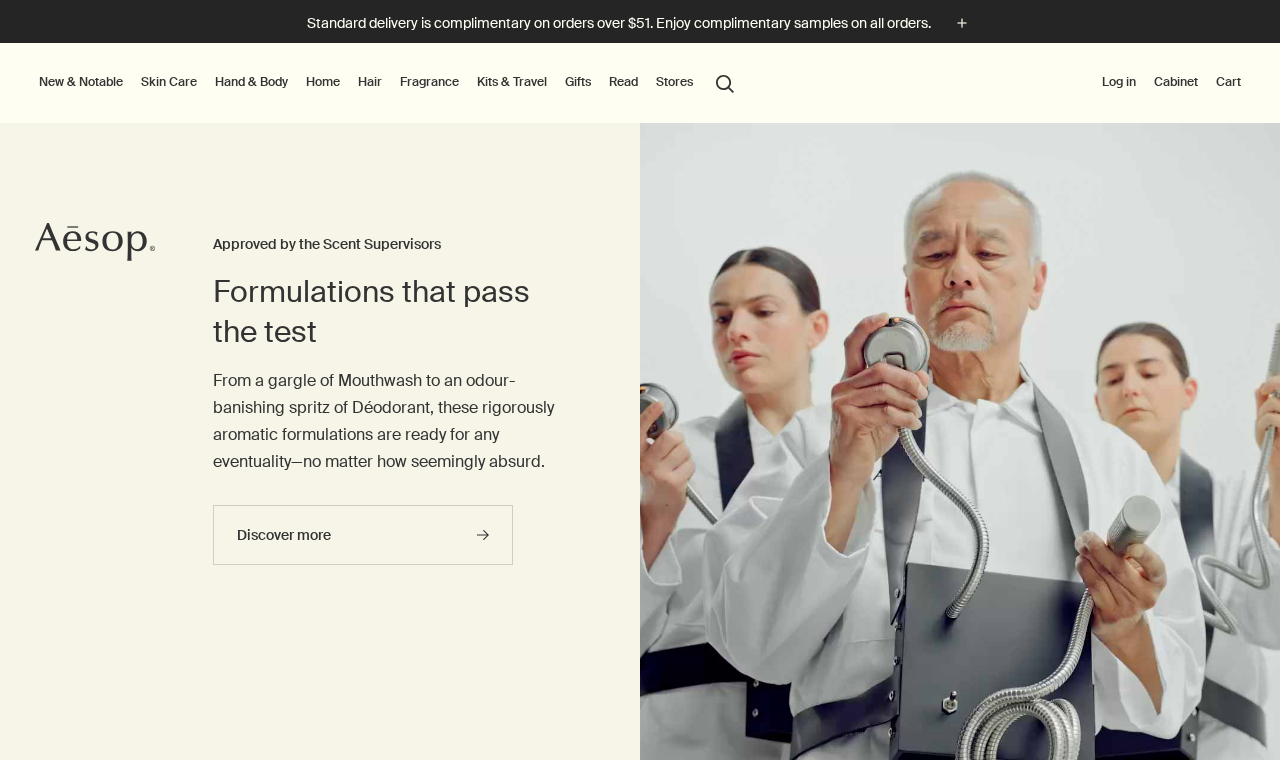 scroll, scrollTop: 282, scrollLeft: 0, axis: vertical 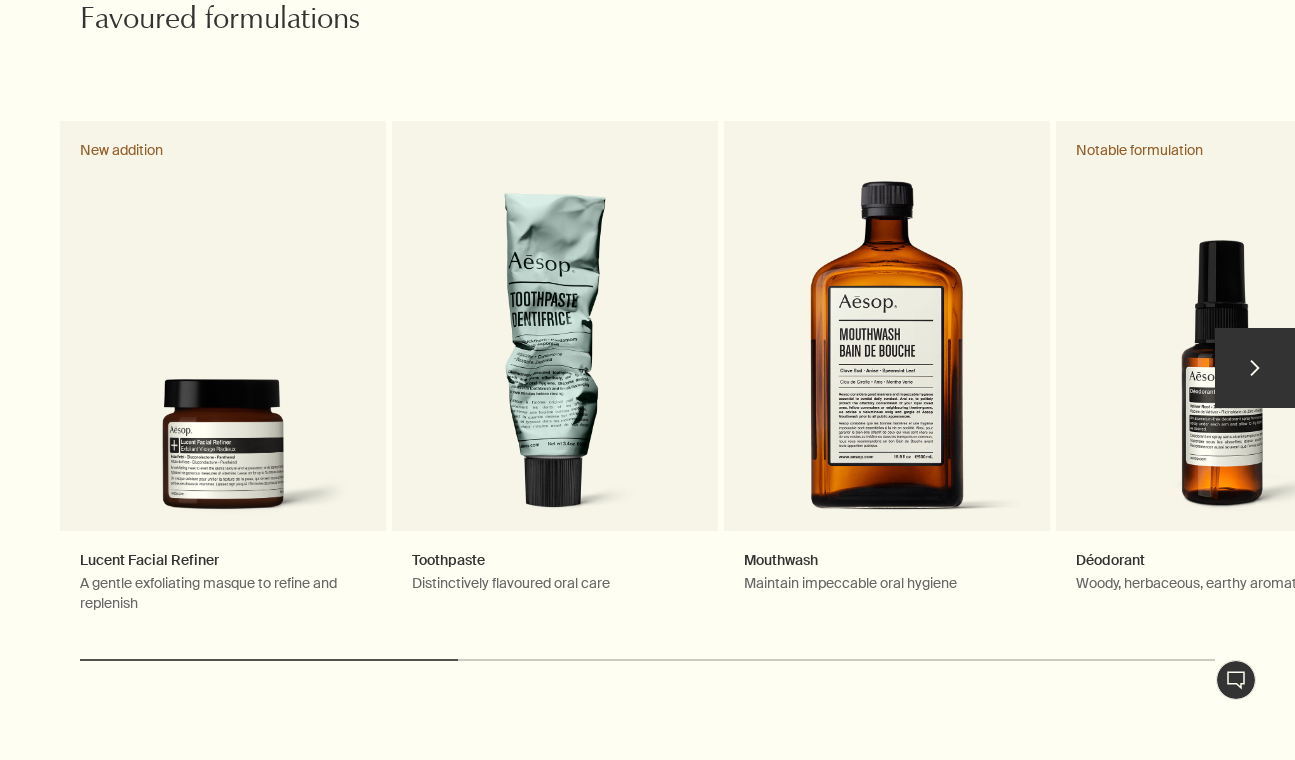 click on "chevron" at bounding box center [1255, 368] 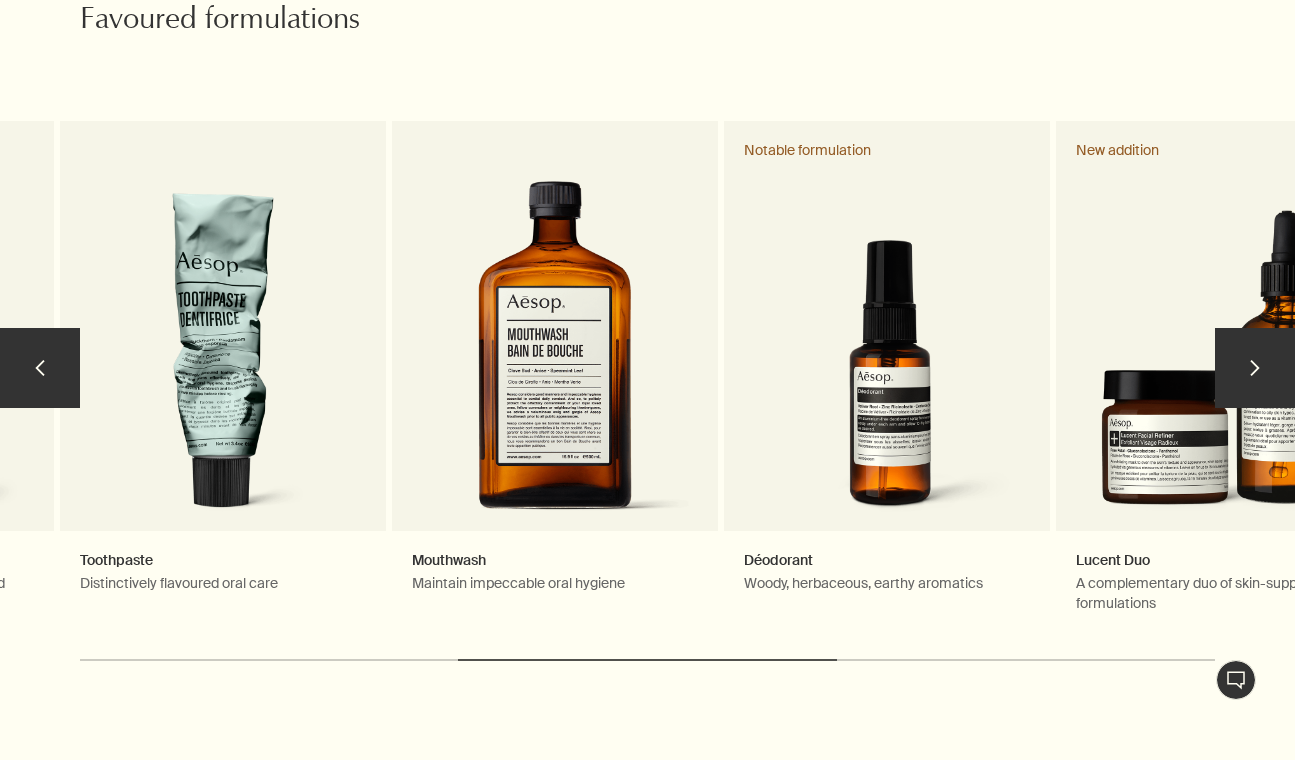 click on "chevron" at bounding box center [1255, 368] 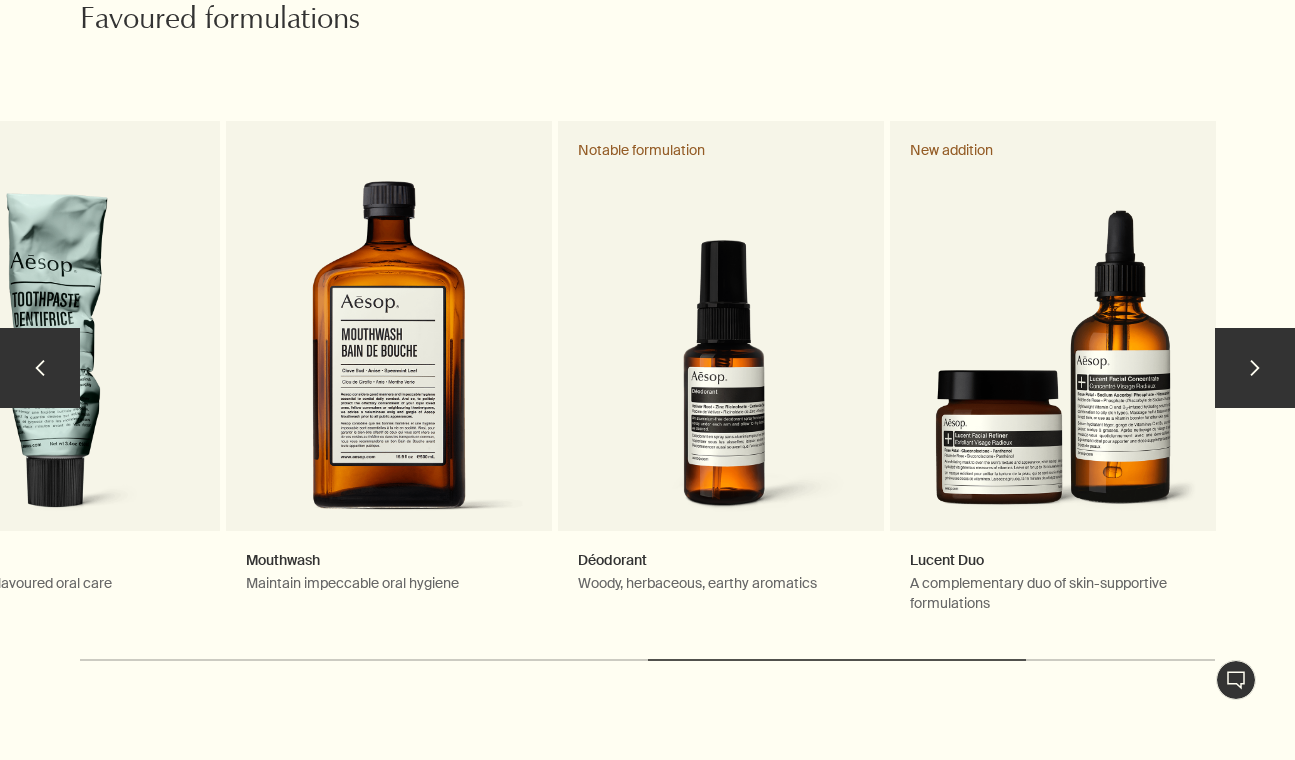 click on "chevron" at bounding box center (1255, 368) 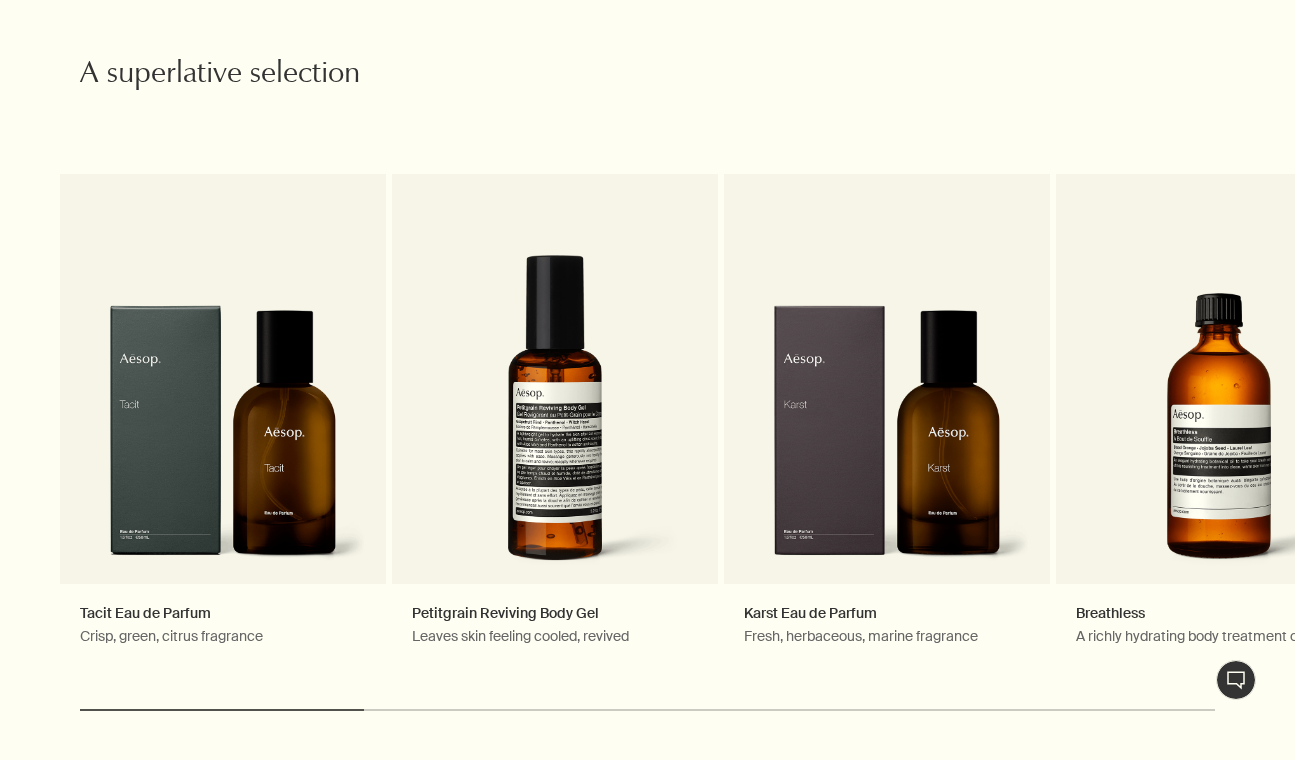 scroll, scrollTop: 2977, scrollLeft: 0, axis: vertical 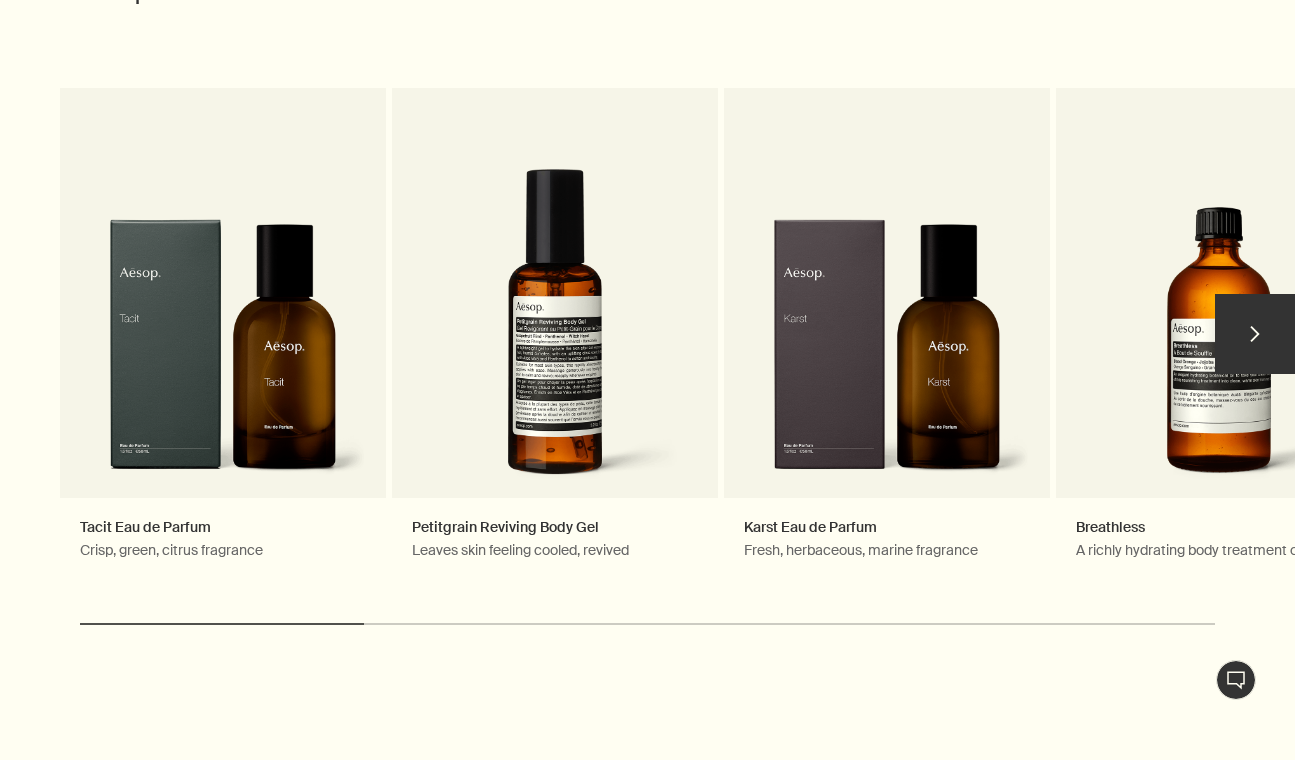 click on "chevron" at bounding box center [1255, 334] 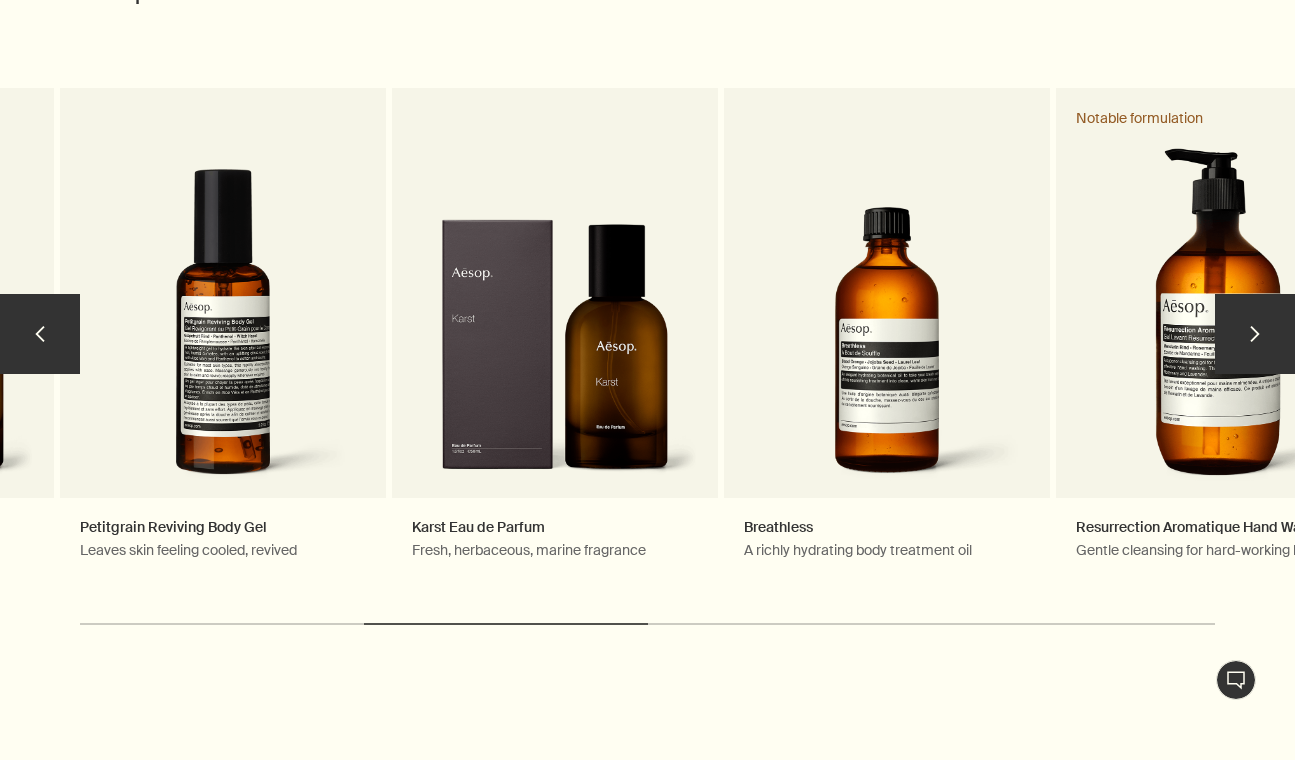 click on "chevron" at bounding box center [1255, 334] 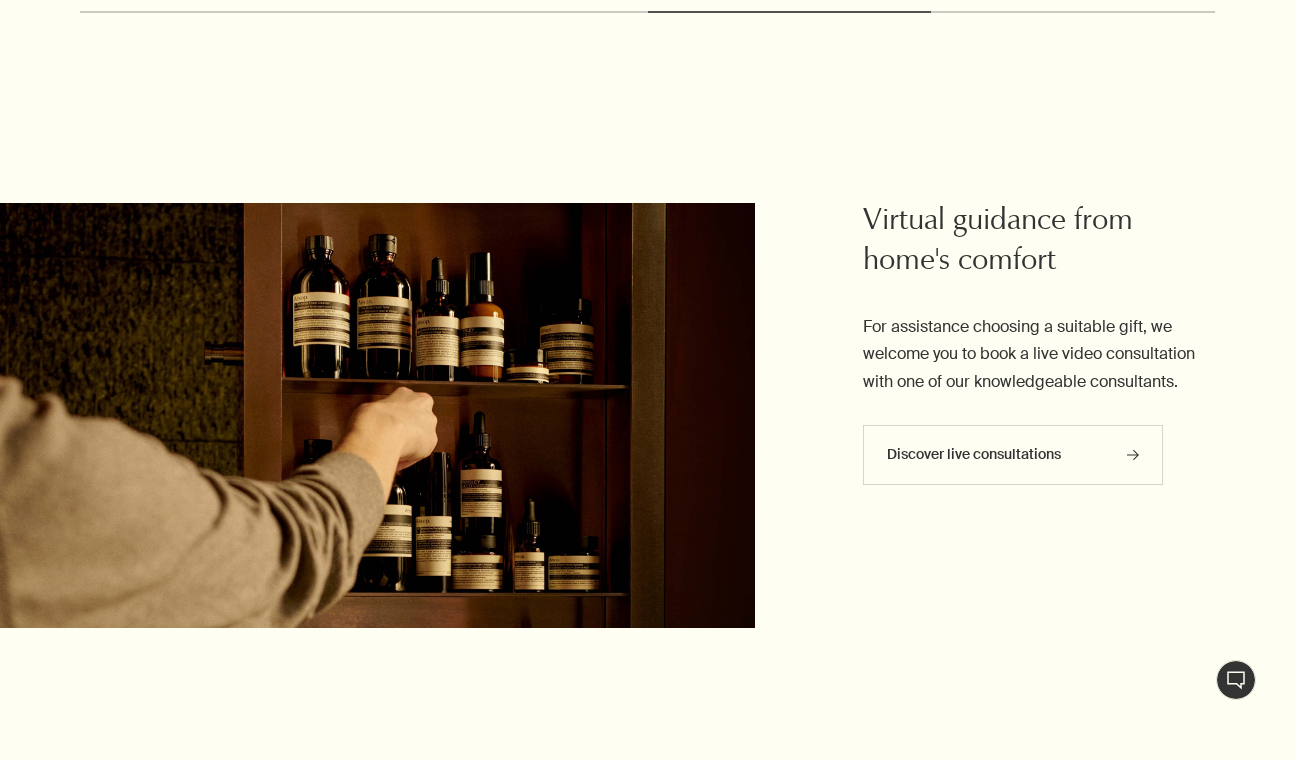scroll, scrollTop: 3591, scrollLeft: 0, axis: vertical 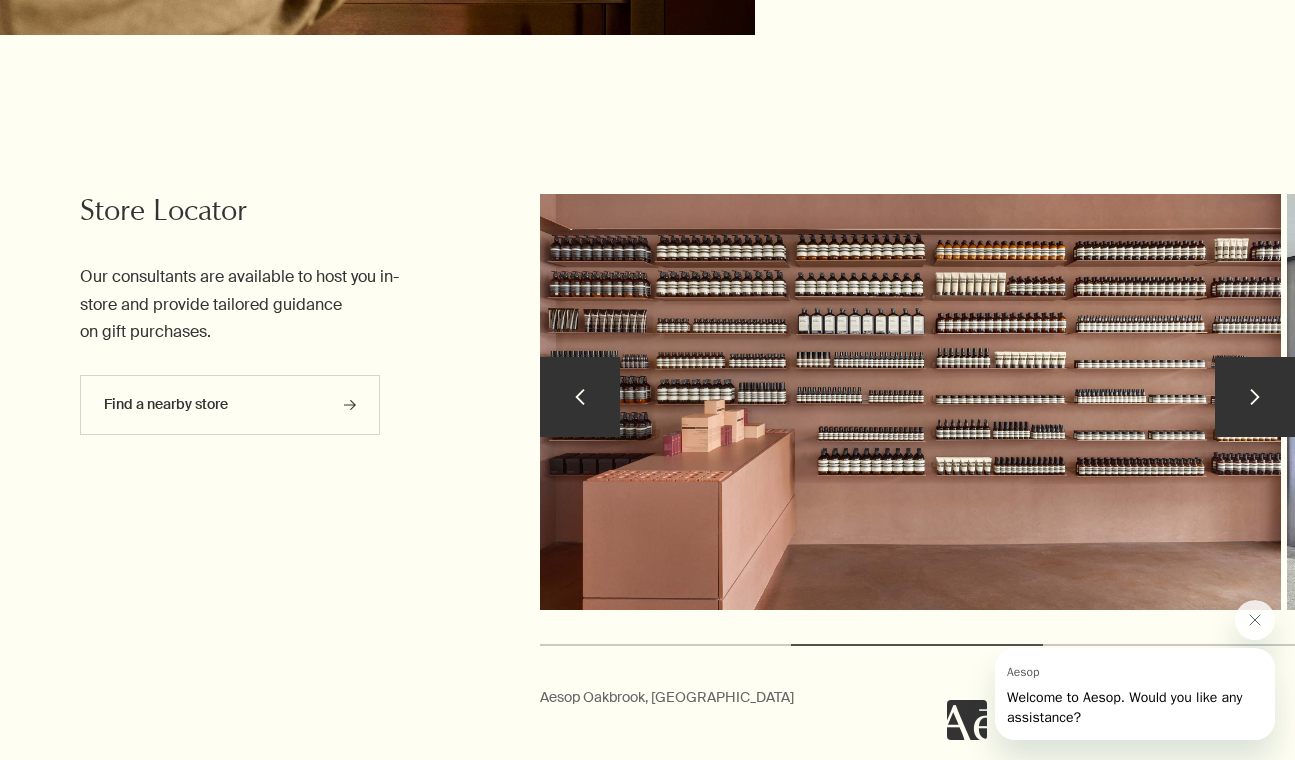 click on "chevron" at bounding box center [580, 397] 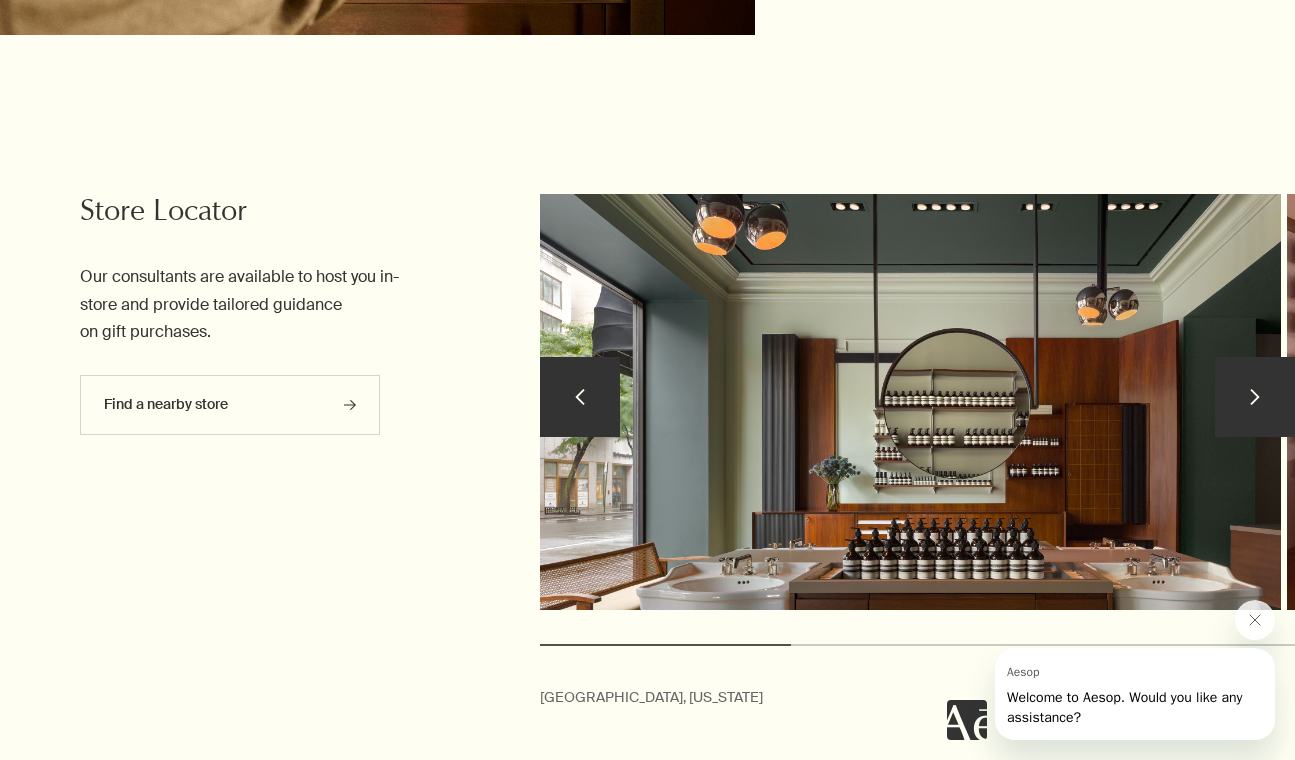 click on "chevron" at bounding box center [580, 397] 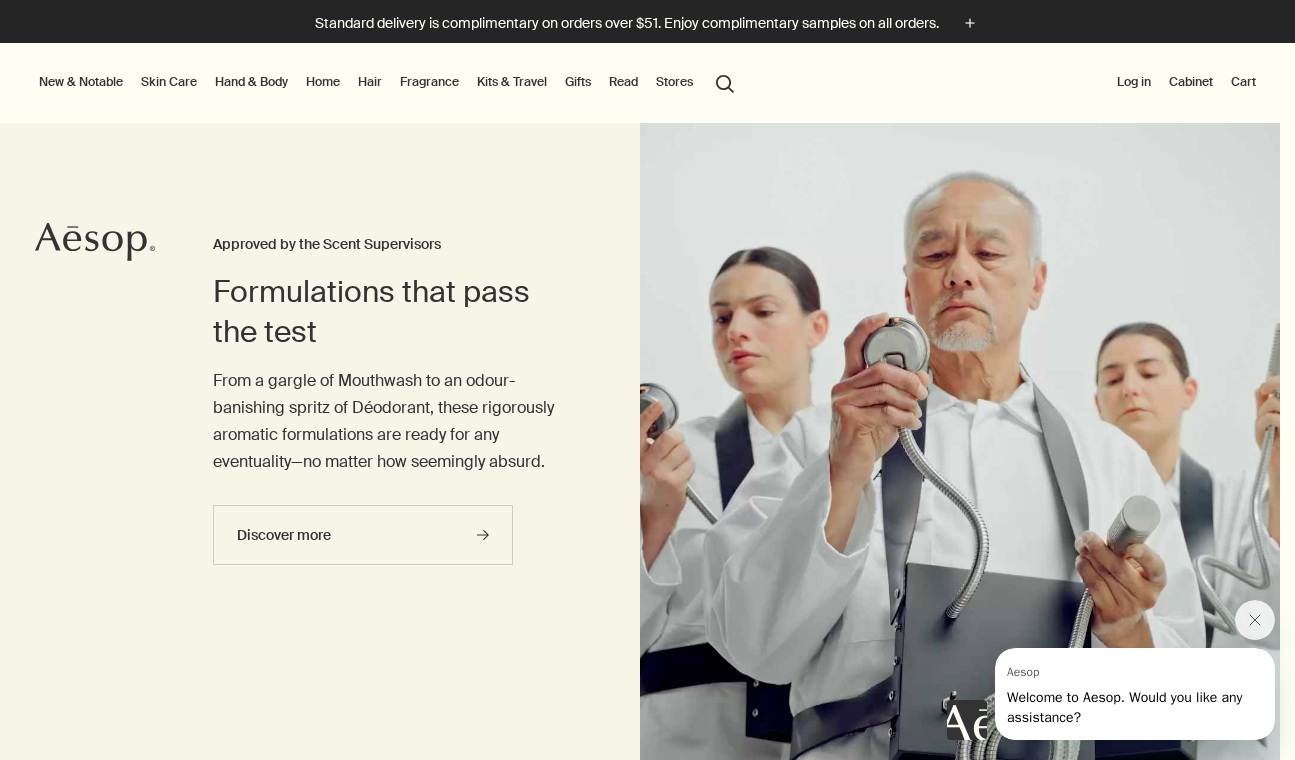 scroll, scrollTop: 0, scrollLeft: 0, axis: both 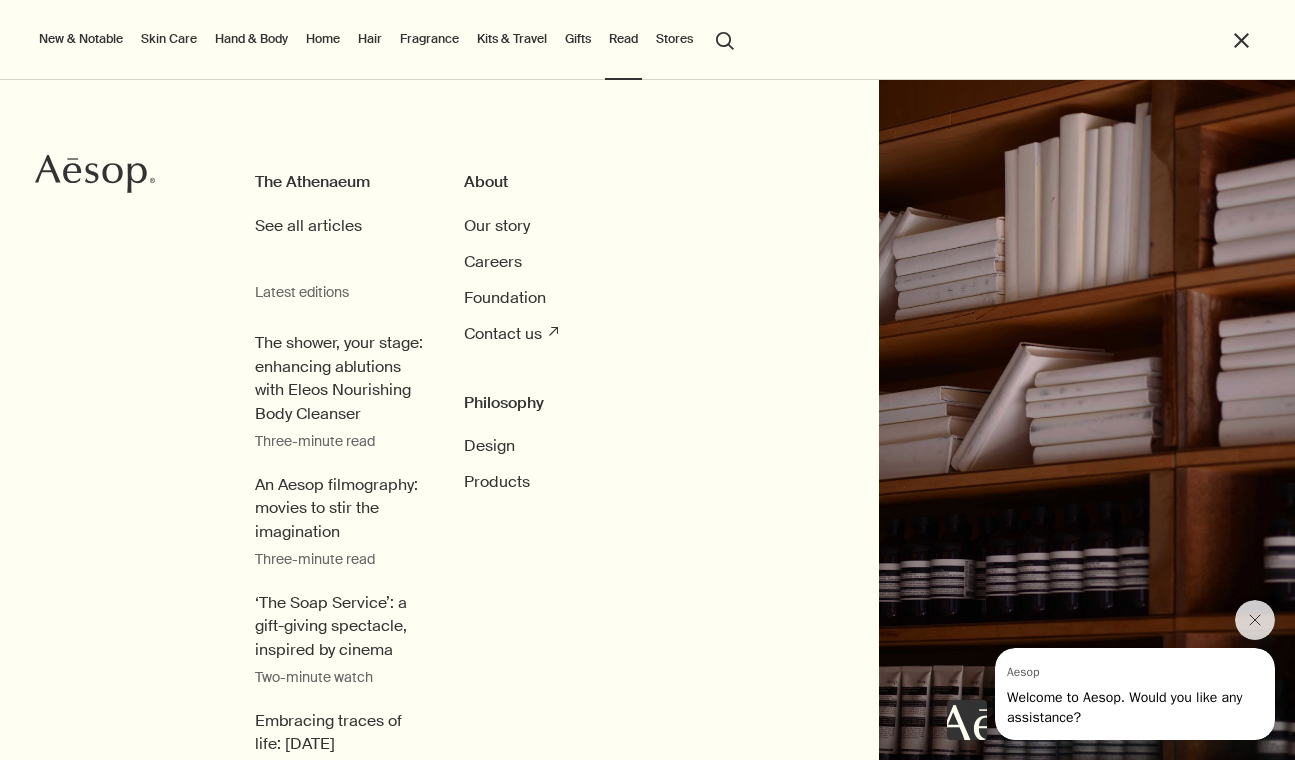 click on "The Athenaeum See all articles Latest editions The shower, your stage: enhancing ablutions with Eleos Nourishing Body Cleanser Three-minute read An Aesop filmography: movies to stir the imagination  Three-minute read ‘The Soap Service’: a gift-giving spectacle, inspired by cinema  Two-minute watch Embracing traces of life: Chuseok 2024 Three-minute read Expressing gratitude via the written word: celebrating Chuseok 2023 Three-minute read About Our story Careers Foundation Contact us   rightUpArrow Philosophy Design Products" at bounding box center [647, 420] 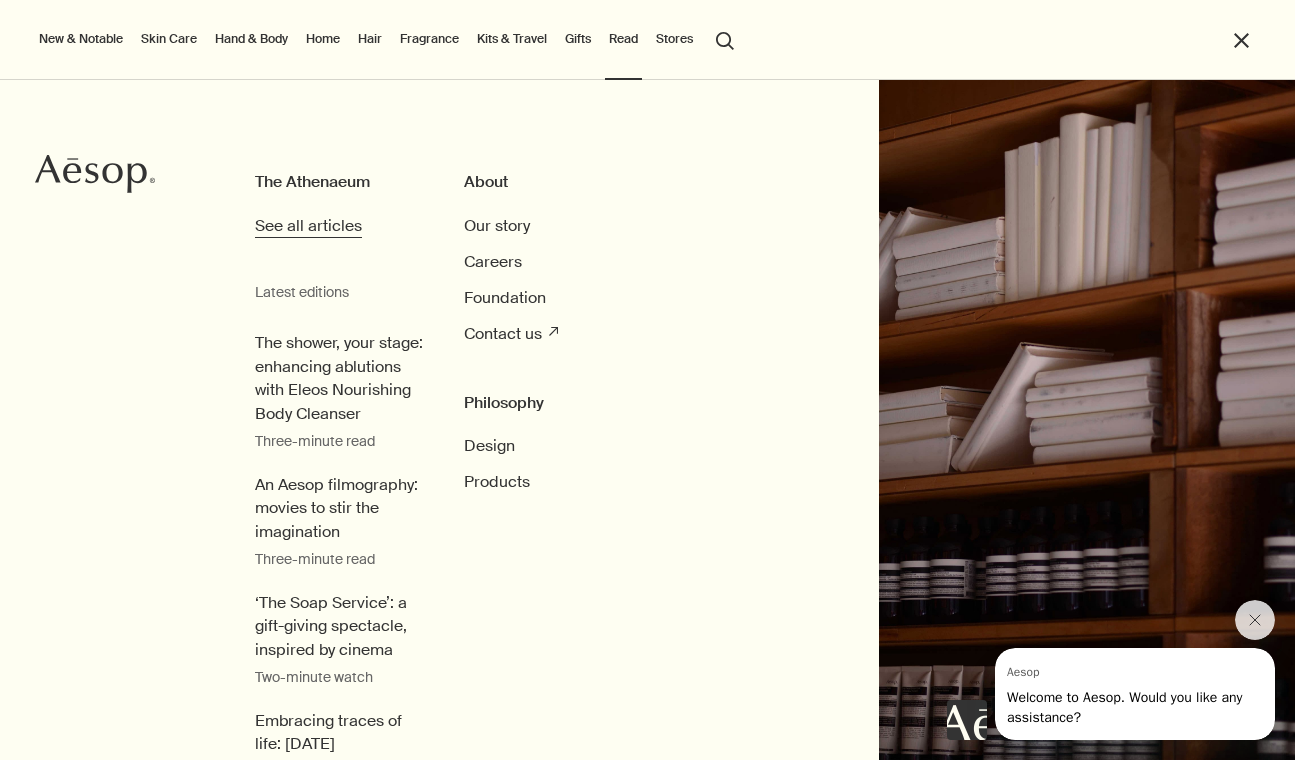 click on "See all articles" at bounding box center [308, 225] 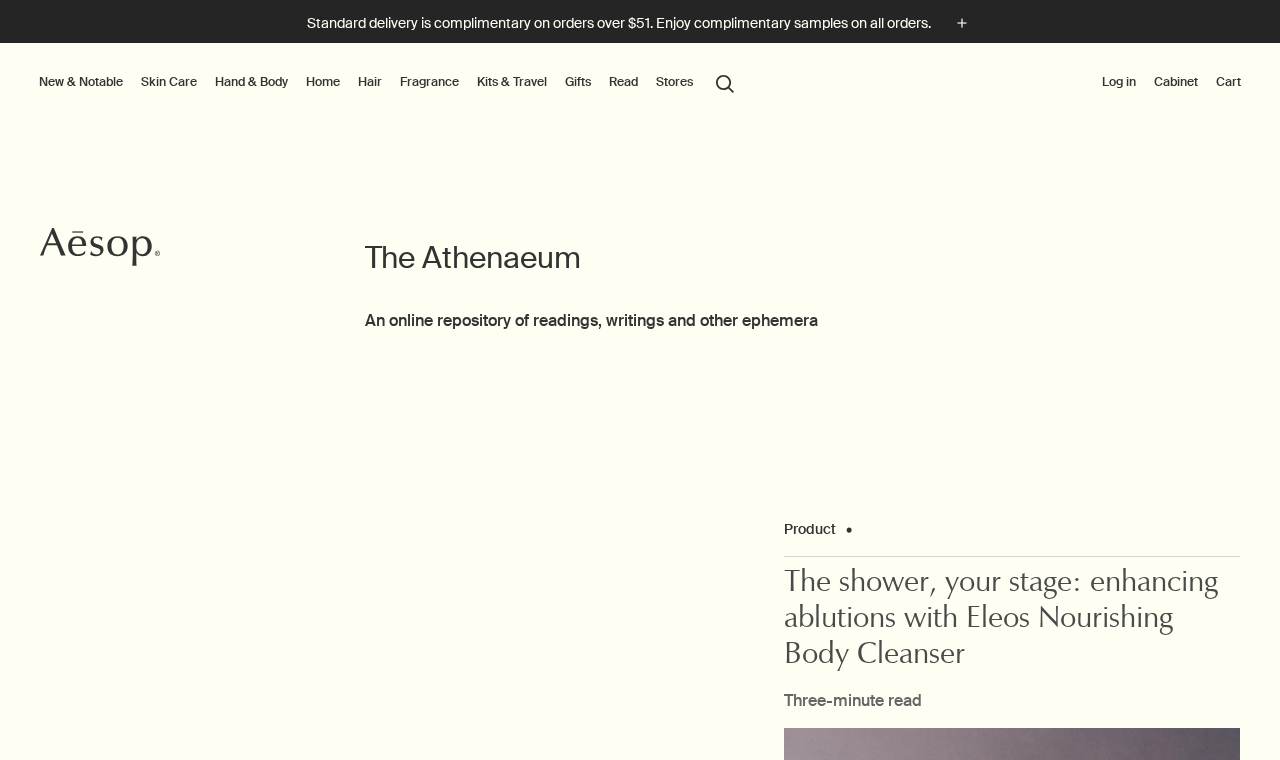 scroll, scrollTop: 0, scrollLeft: 0, axis: both 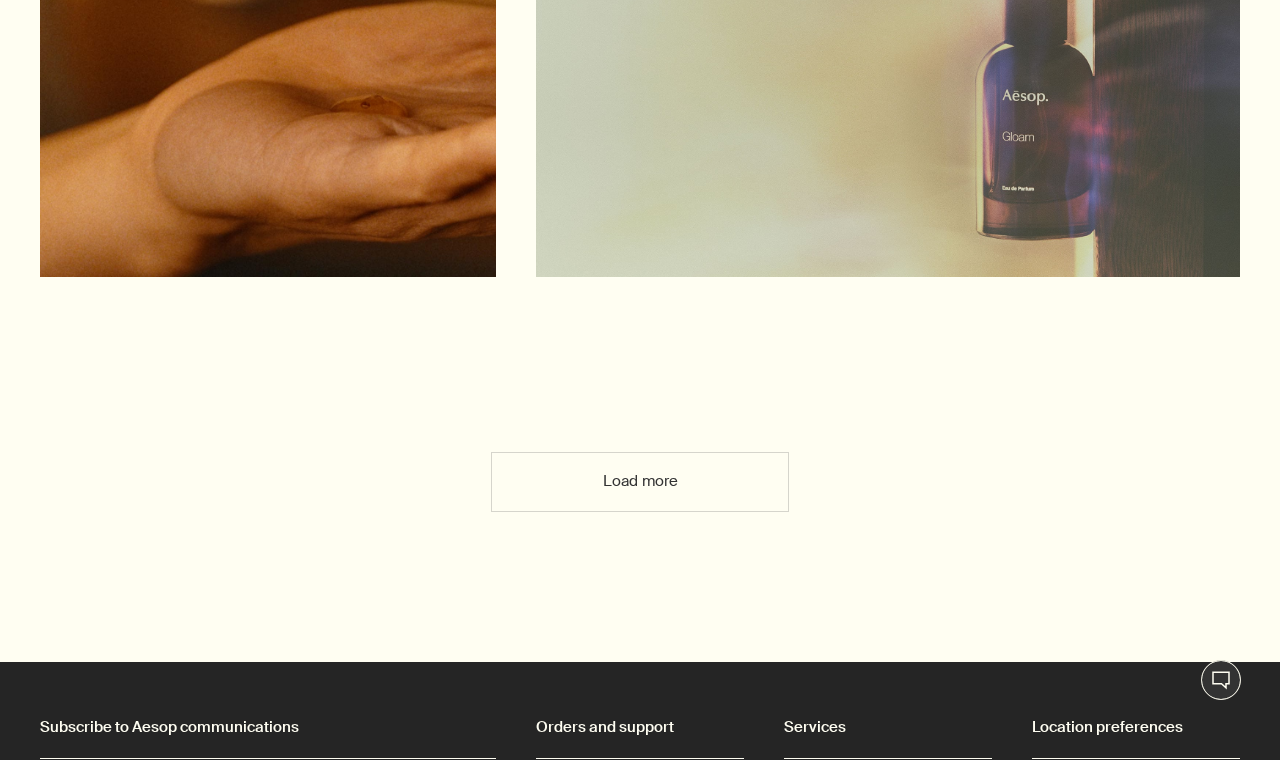 click on "Load more" at bounding box center (640, 482) 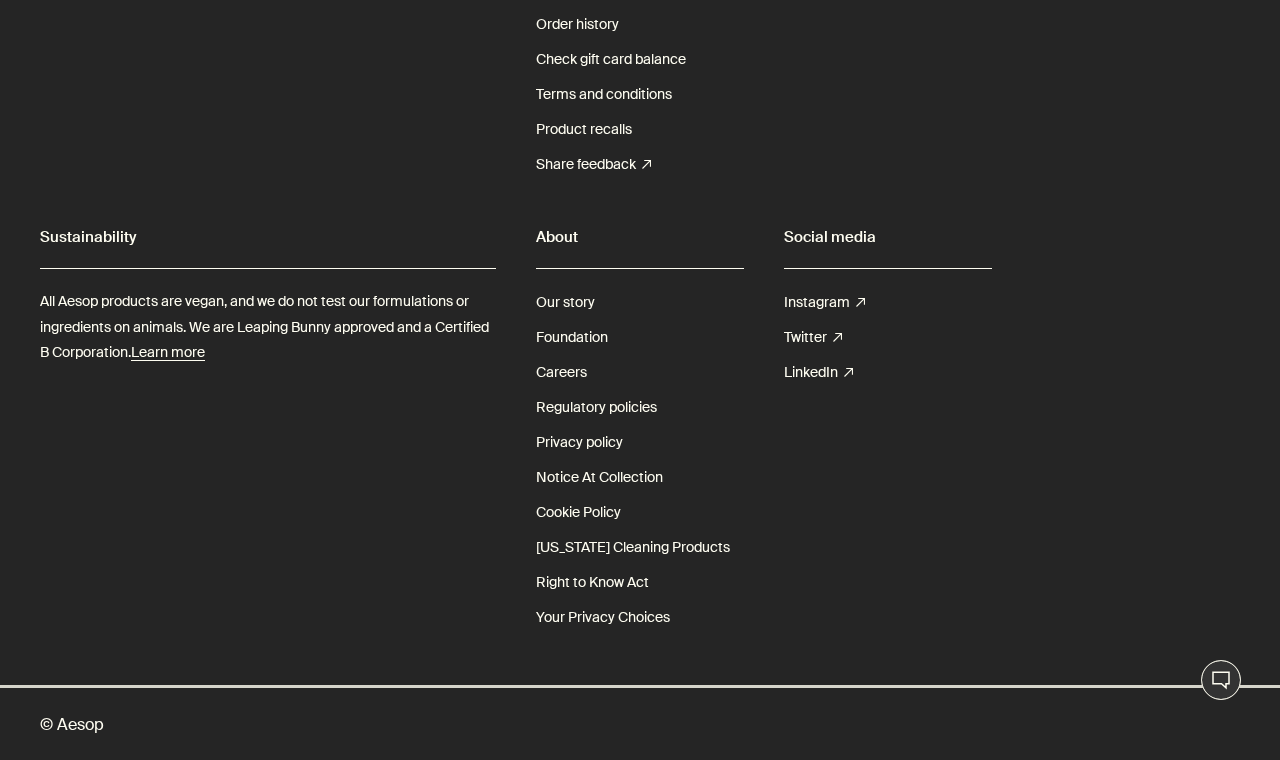 scroll, scrollTop: 8223, scrollLeft: 0, axis: vertical 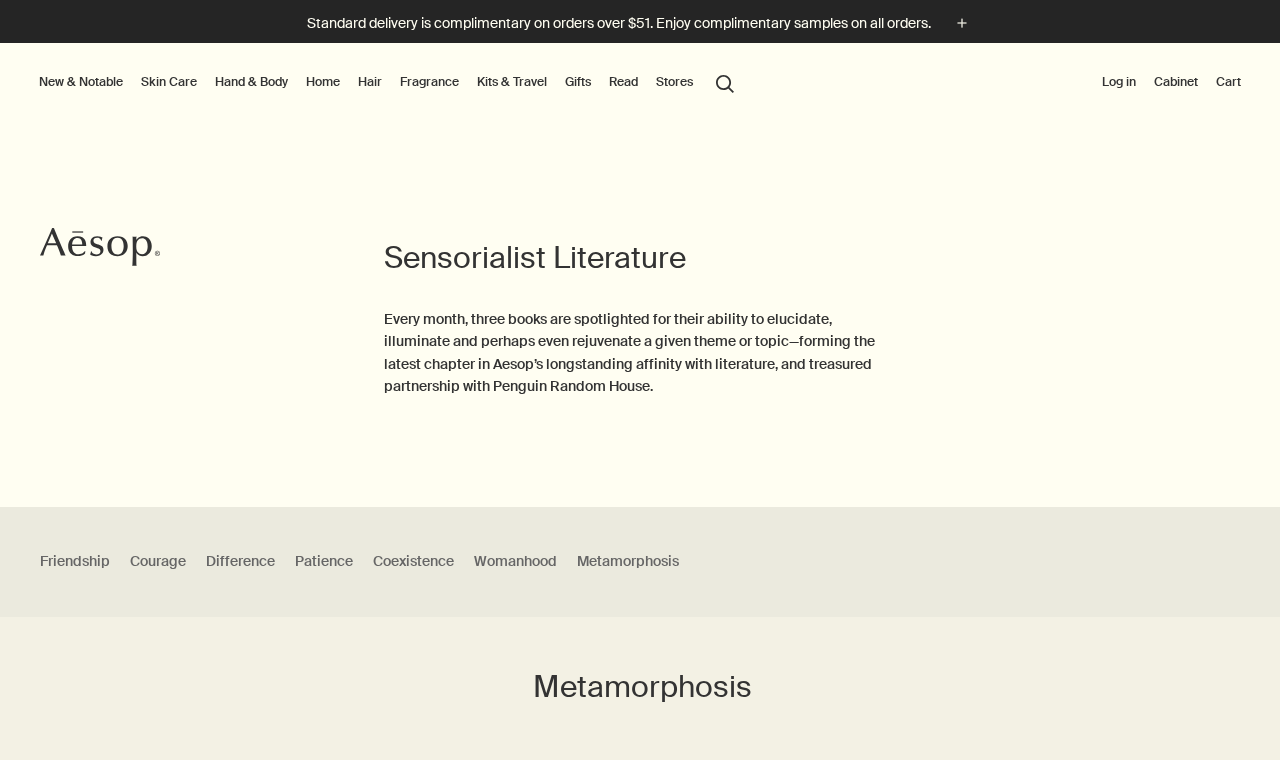 click on "Aesop" 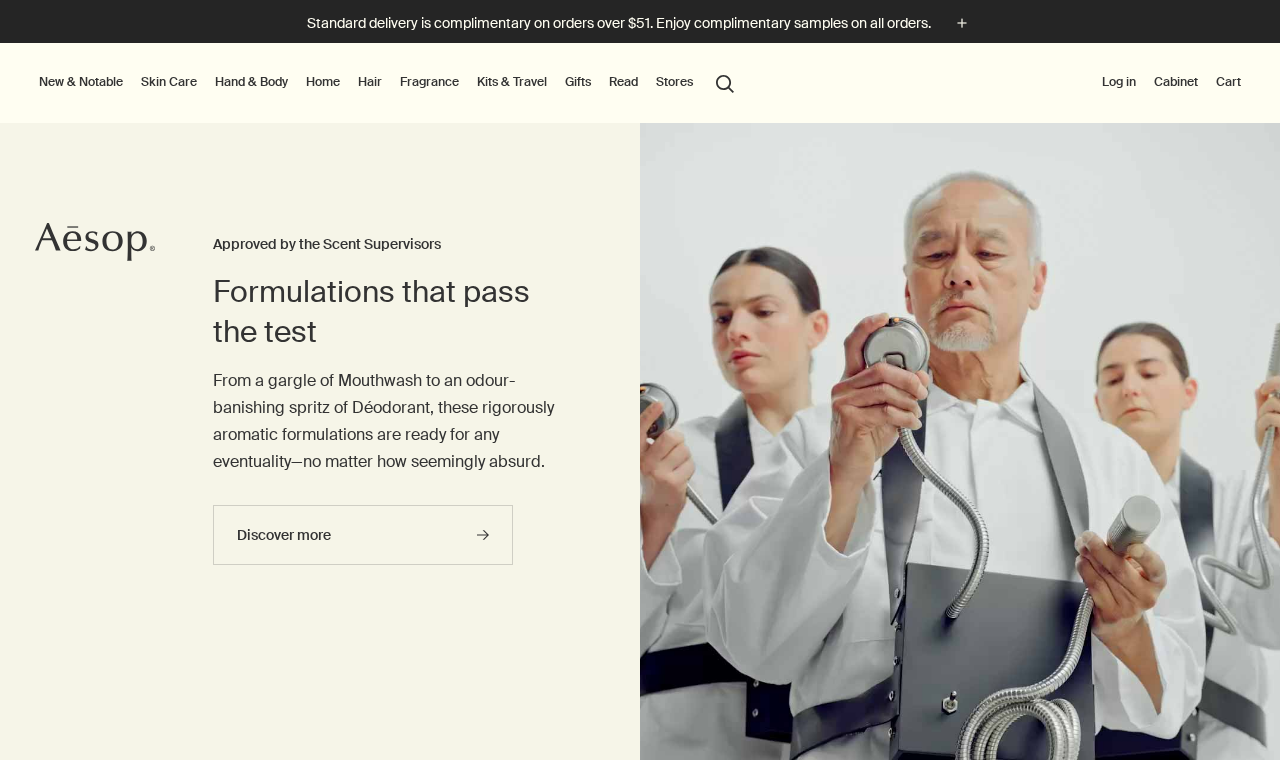 scroll, scrollTop: 0, scrollLeft: 0, axis: both 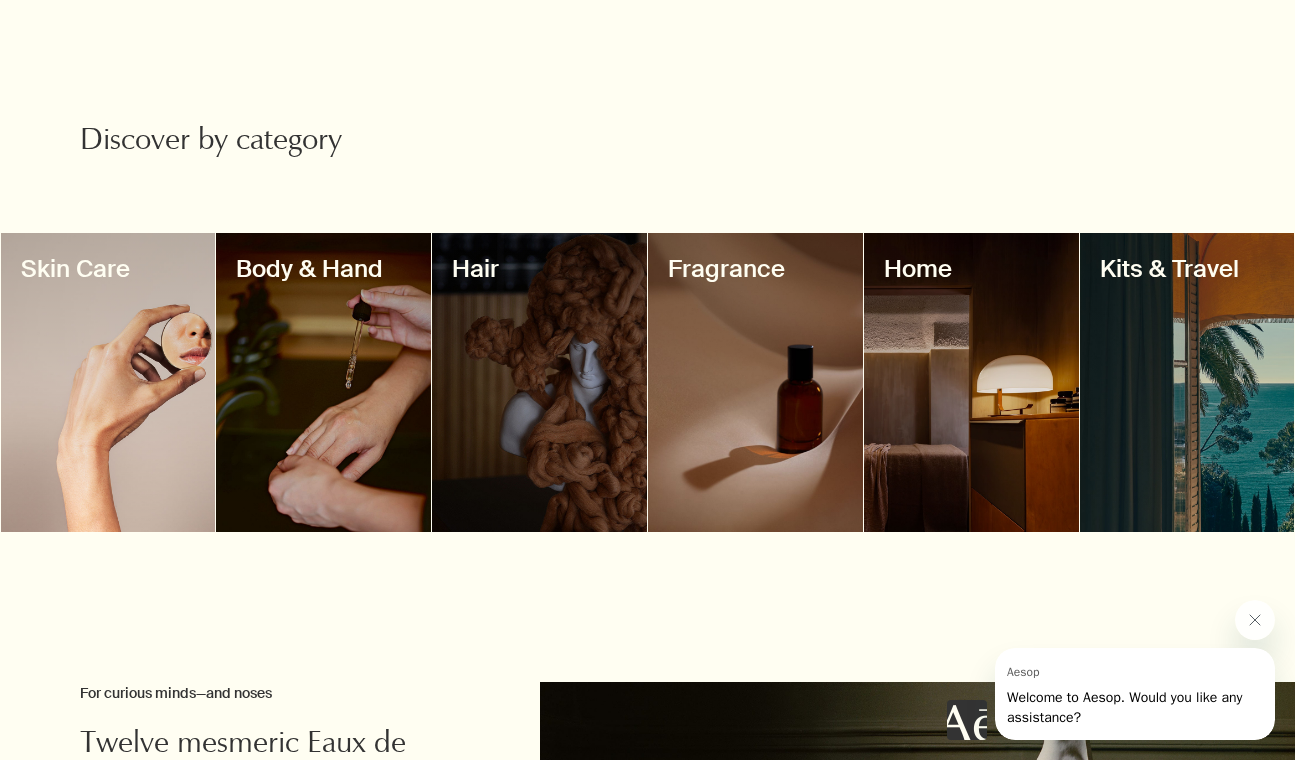 click at bounding box center [755, 382] 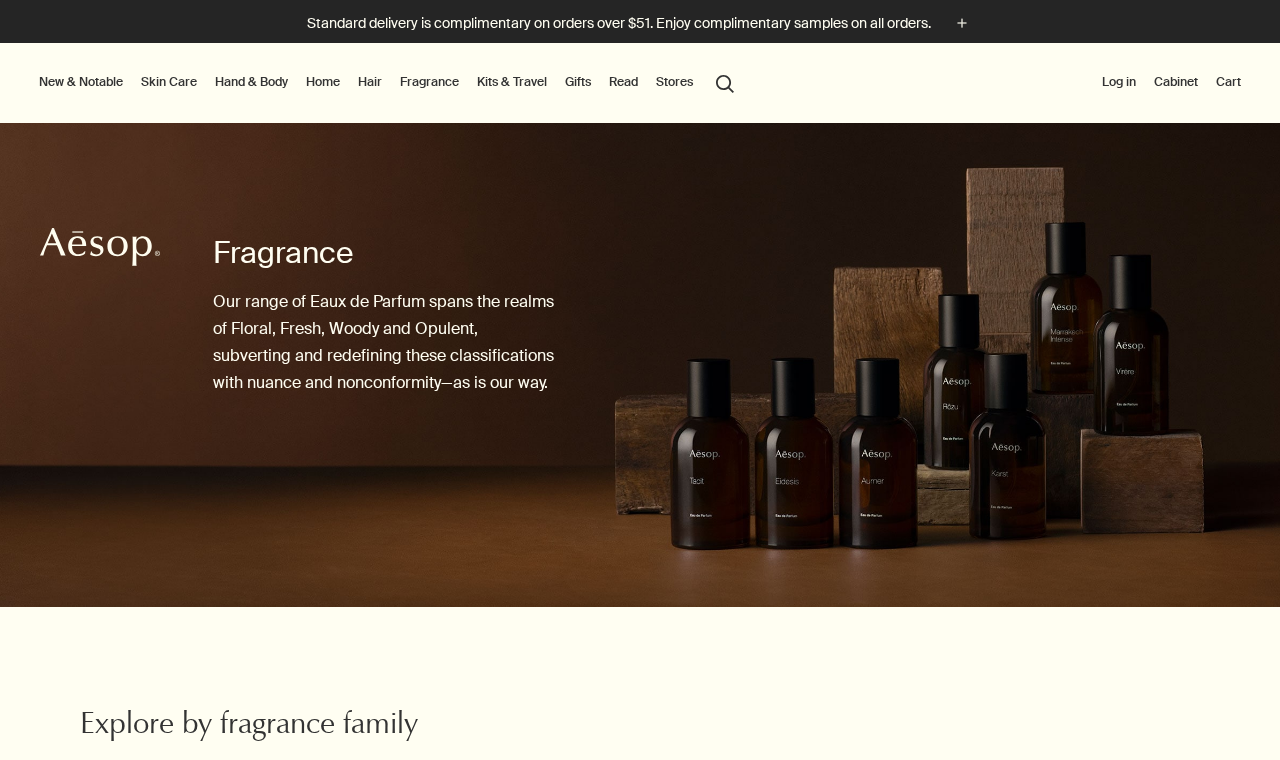scroll, scrollTop: 0, scrollLeft: 0, axis: both 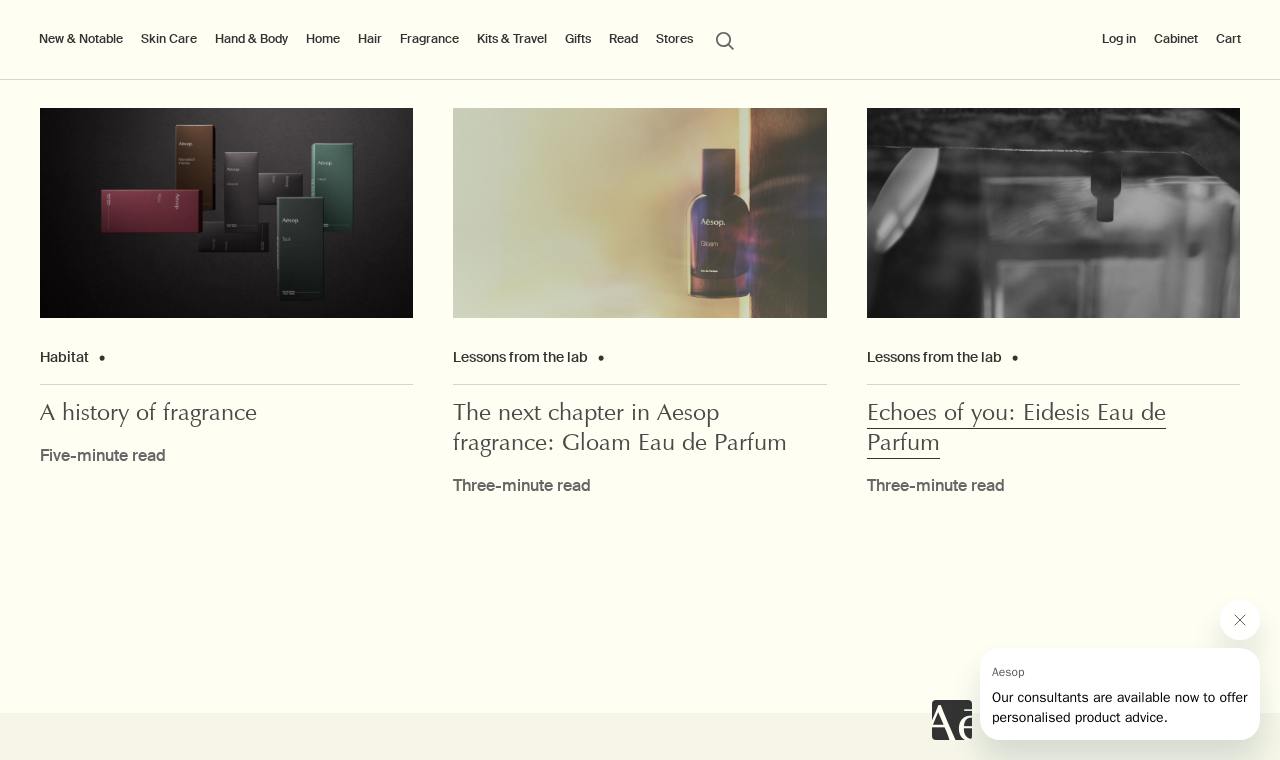 click on "Echoes of you: Eidesis Eau de Parfum" at bounding box center (1016, 430) 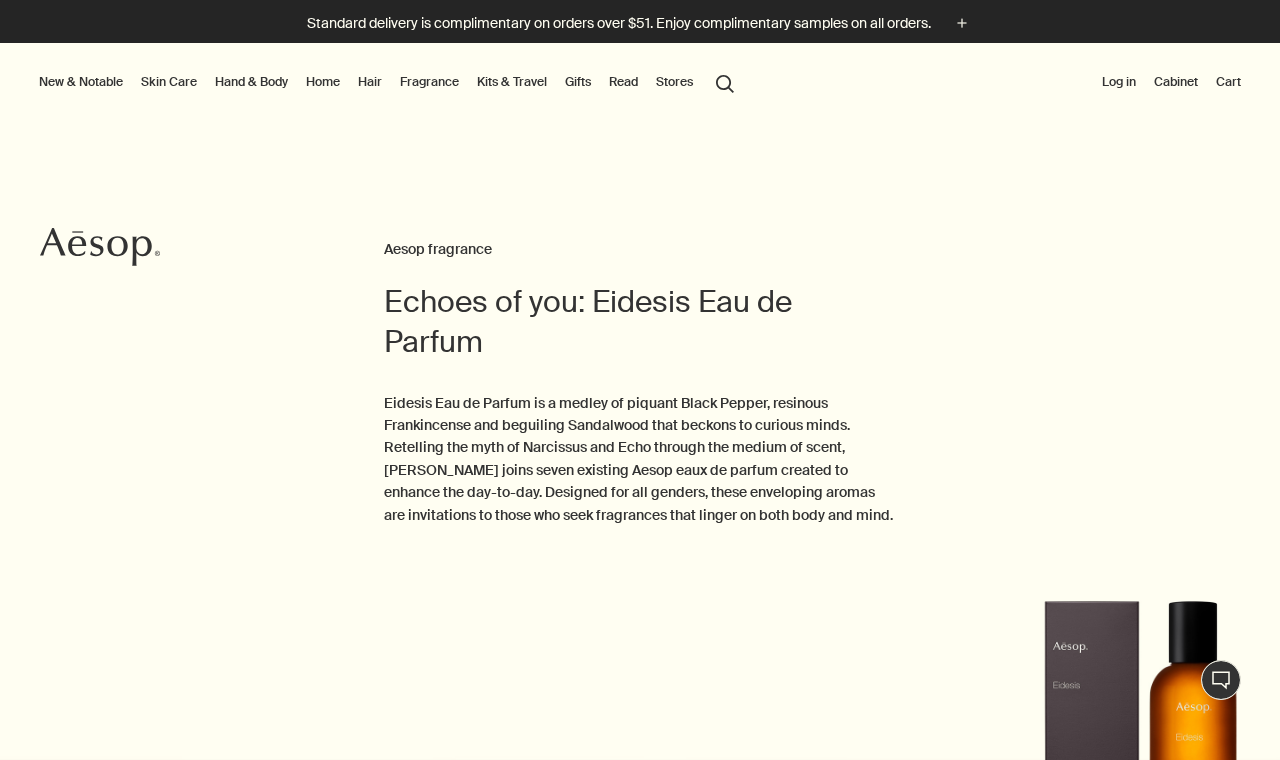 scroll, scrollTop: 0, scrollLeft: 0, axis: both 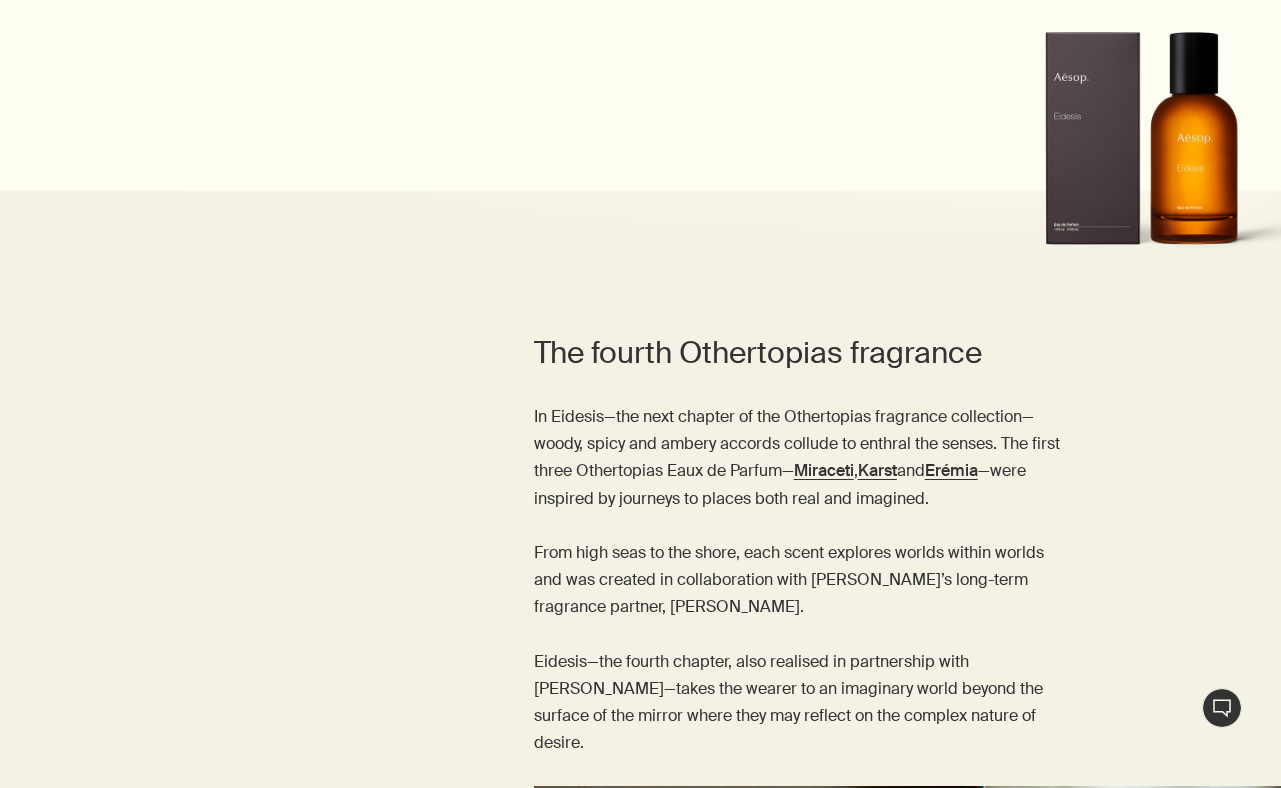 drag, startPoint x: 280, startPoint y: 642, endPoint x: 300, endPoint y: 382, distance: 260.7681 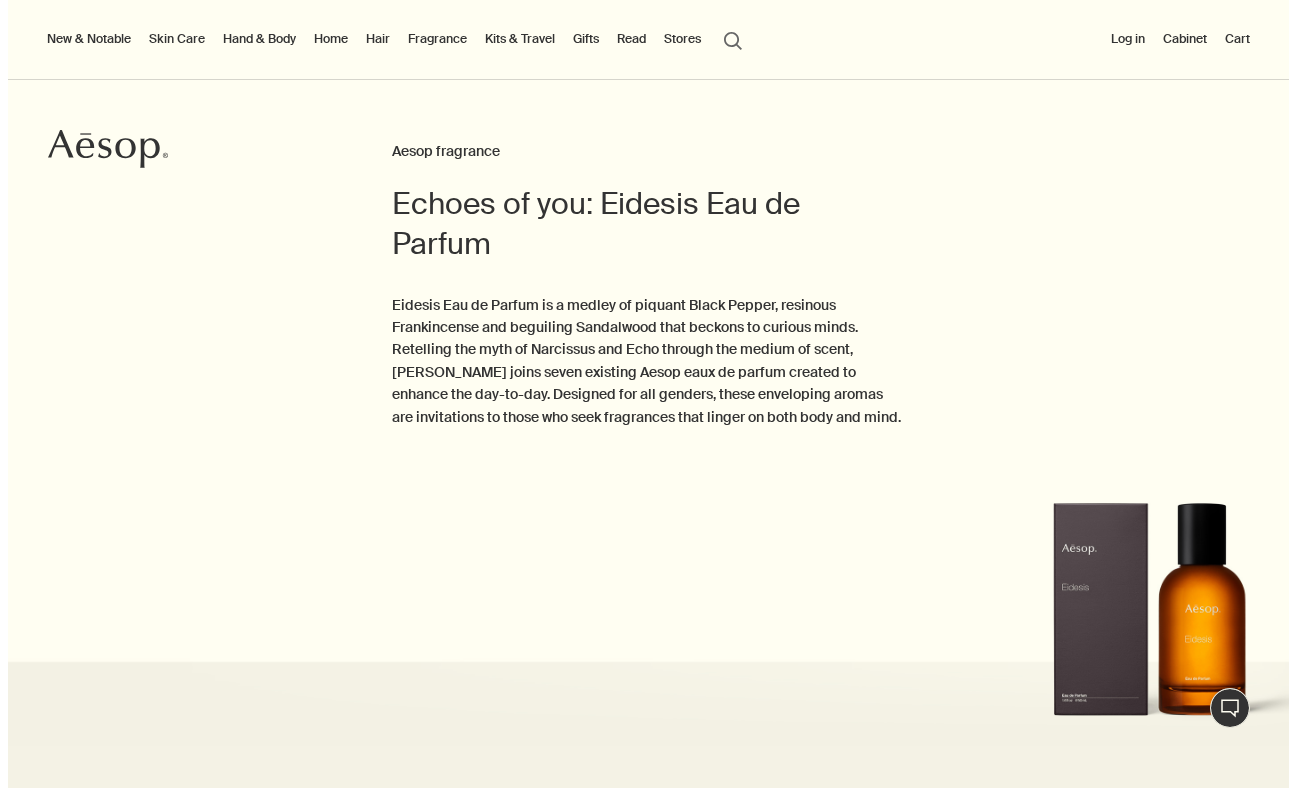 scroll, scrollTop: 0, scrollLeft: 0, axis: both 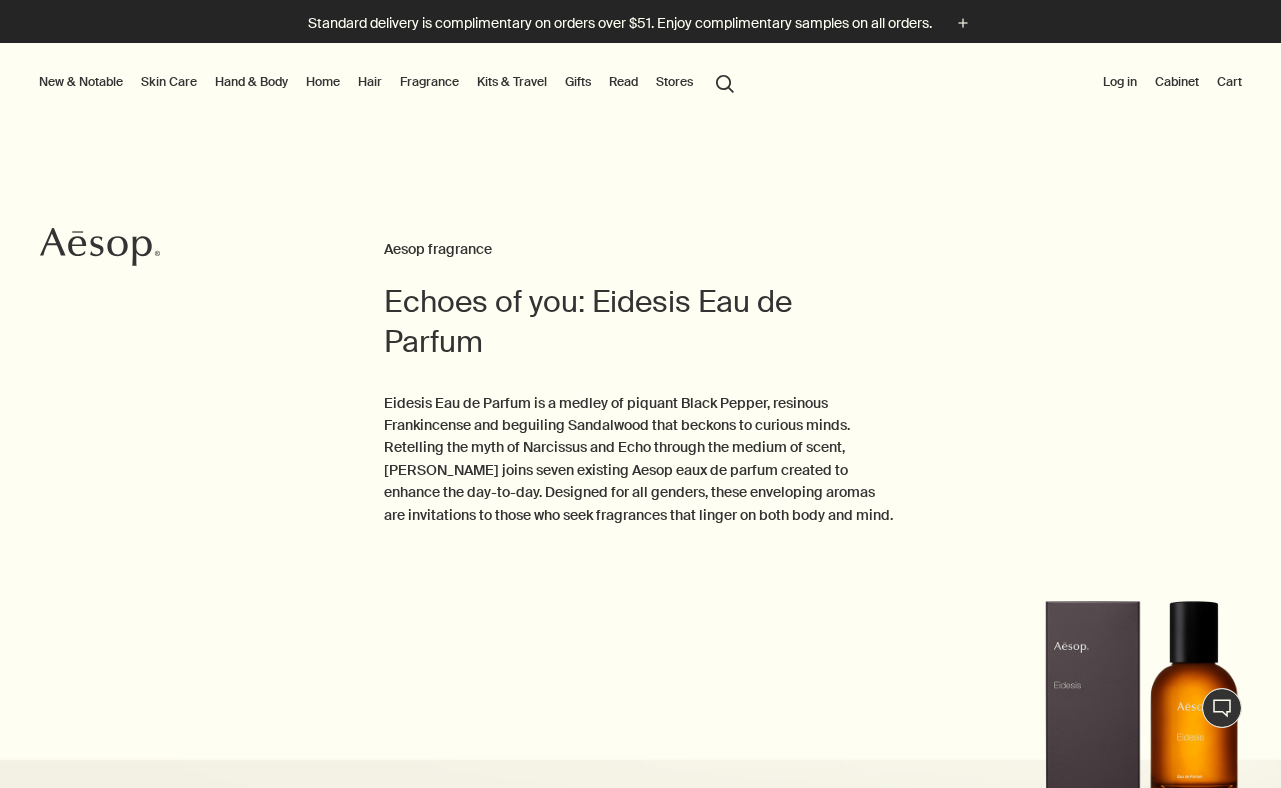 click on "Read" at bounding box center [623, 82] 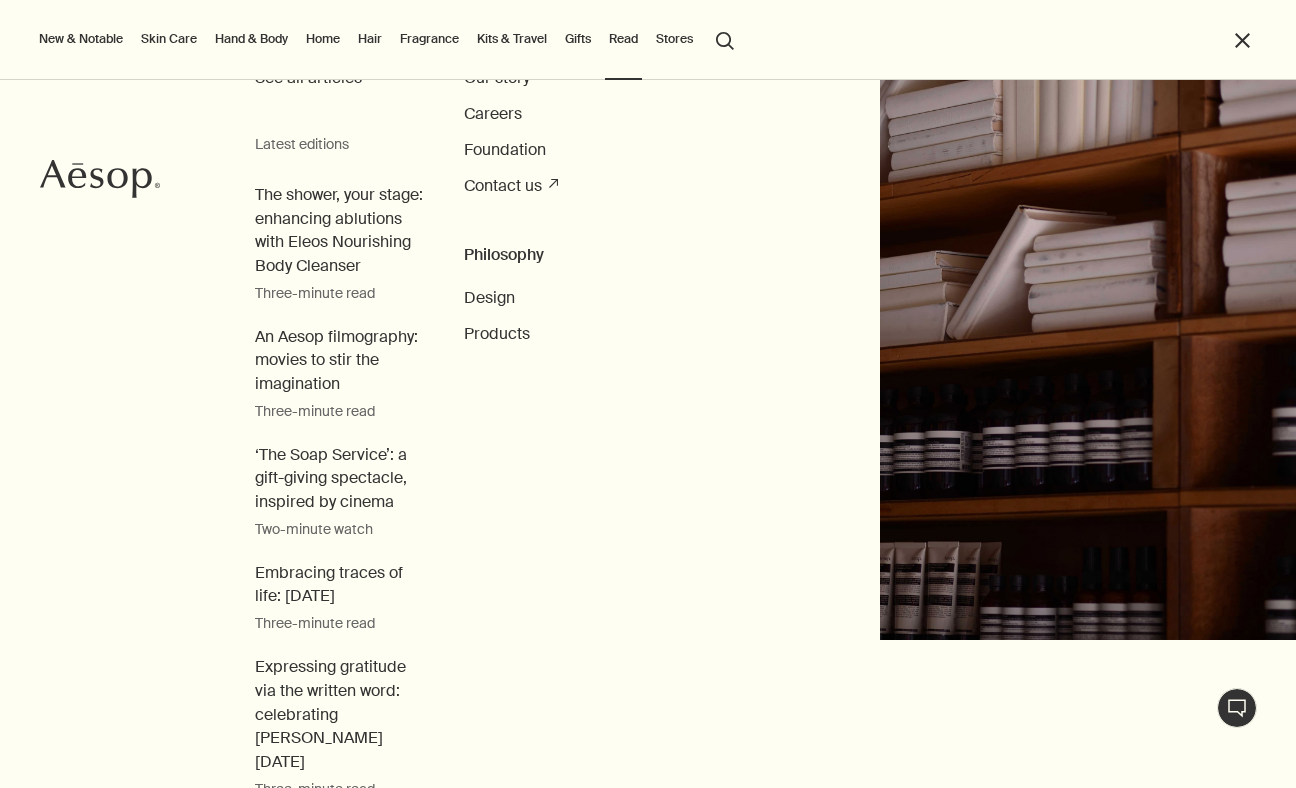 scroll, scrollTop: 0, scrollLeft: 0, axis: both 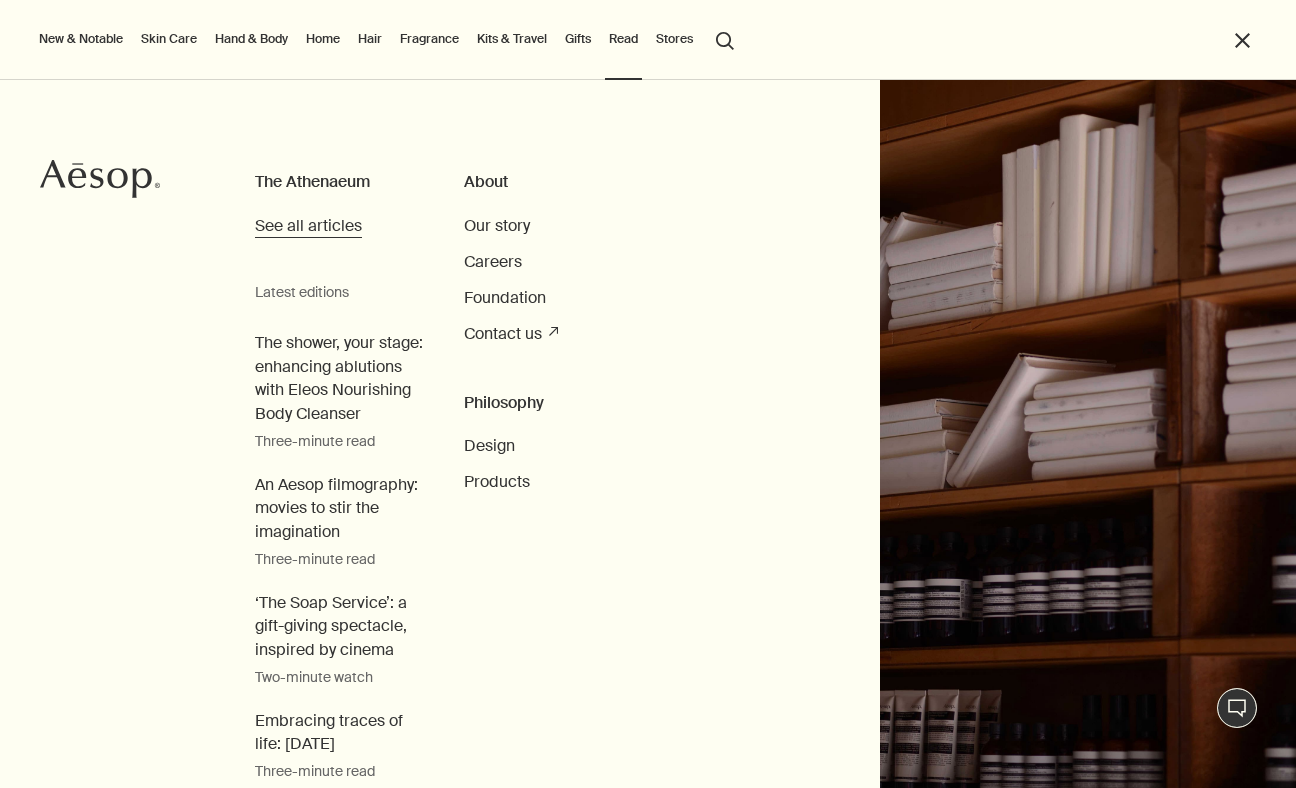 click on "See all articles" at bounding box center (308, 225) 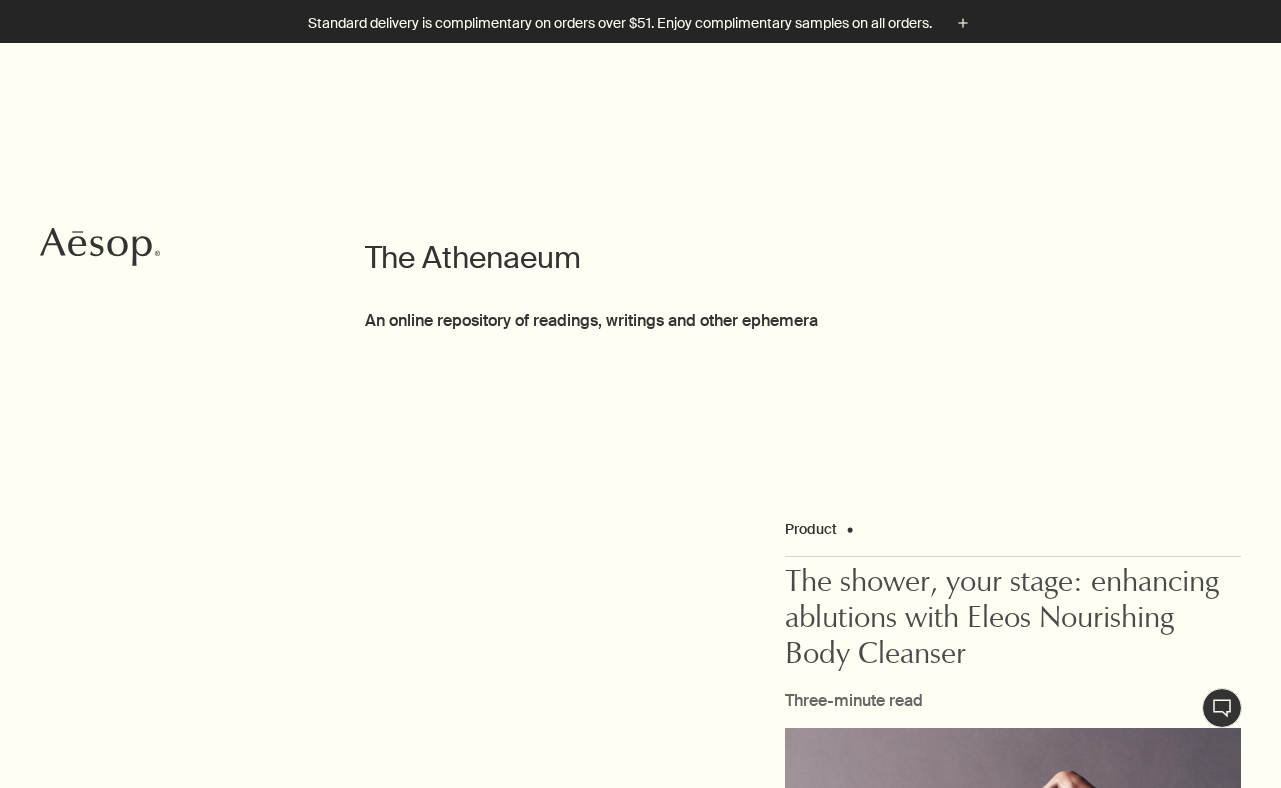 scroll, scrollTop: 1364, scrollLeft: 0, axis: vertical 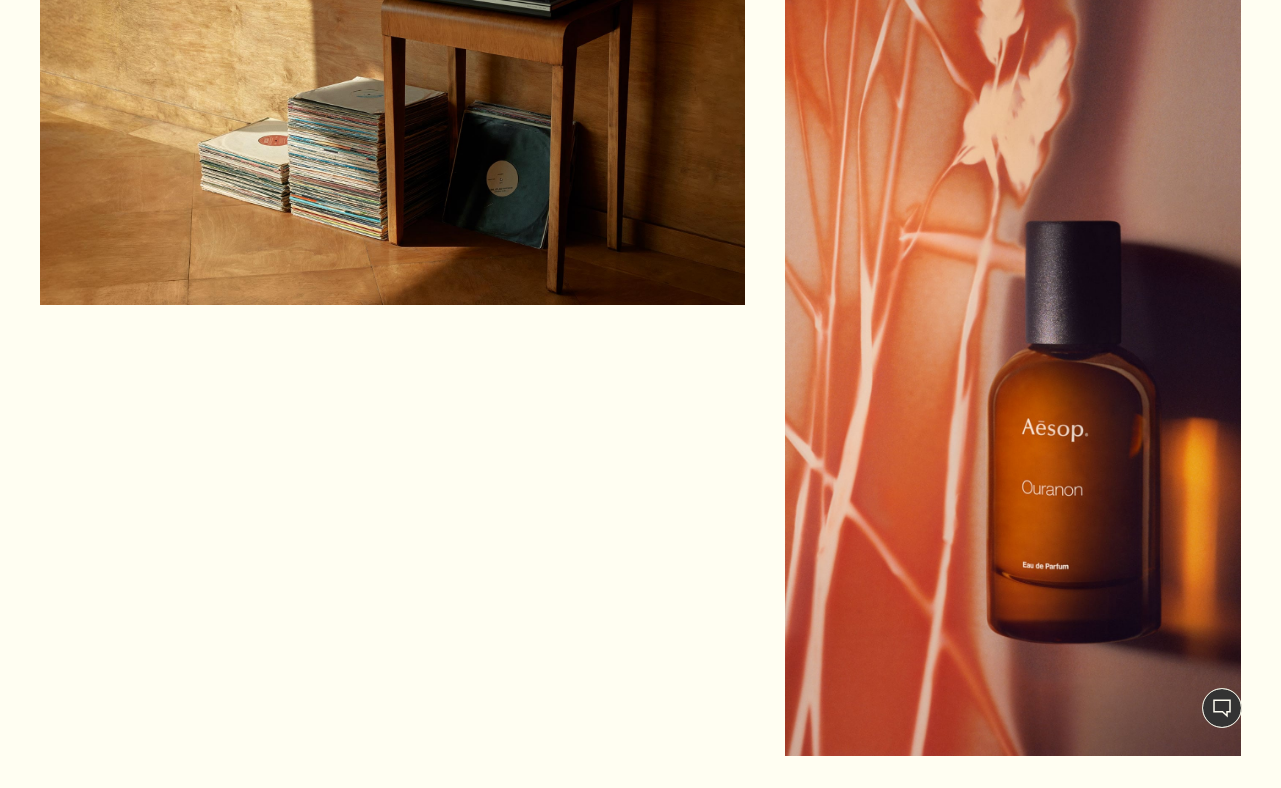 click at bounding box center (268, 995) 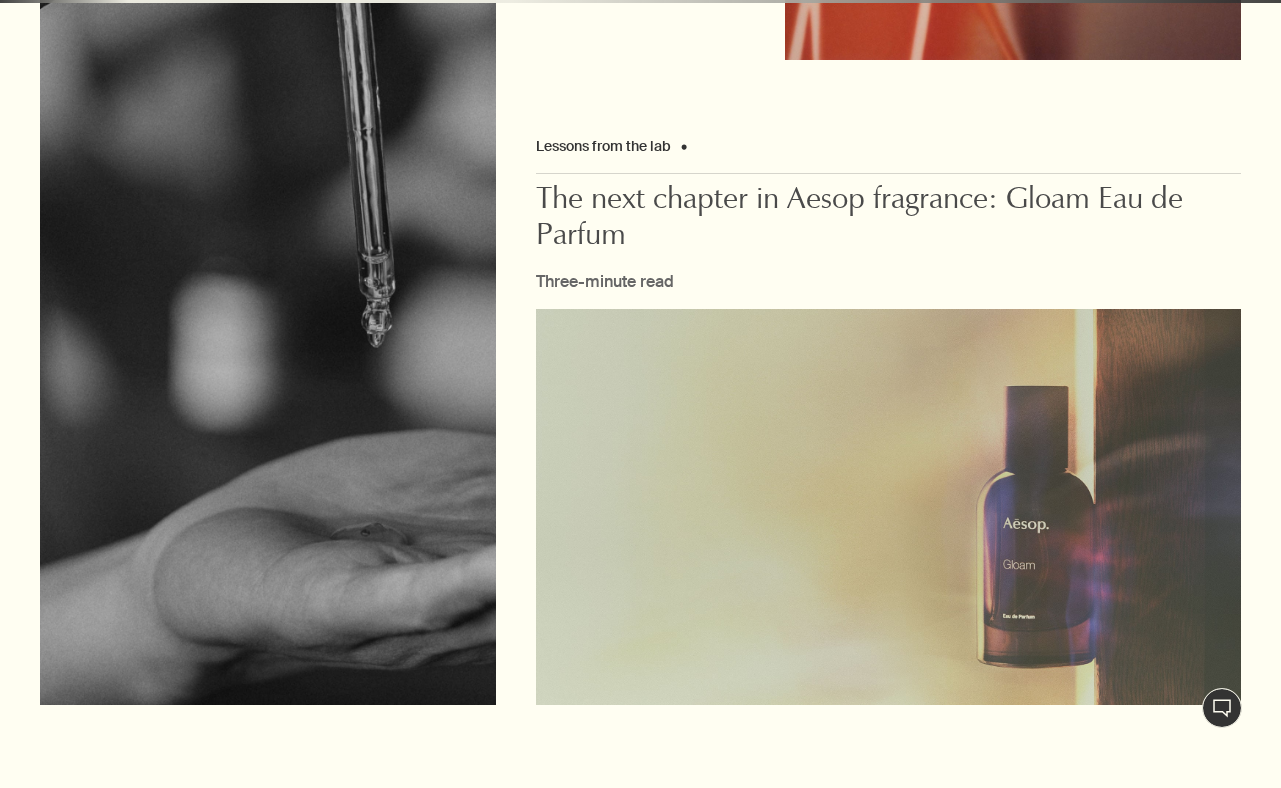 scroll, scrollTop: 5601, scrollLeft: 0, axis: vertical 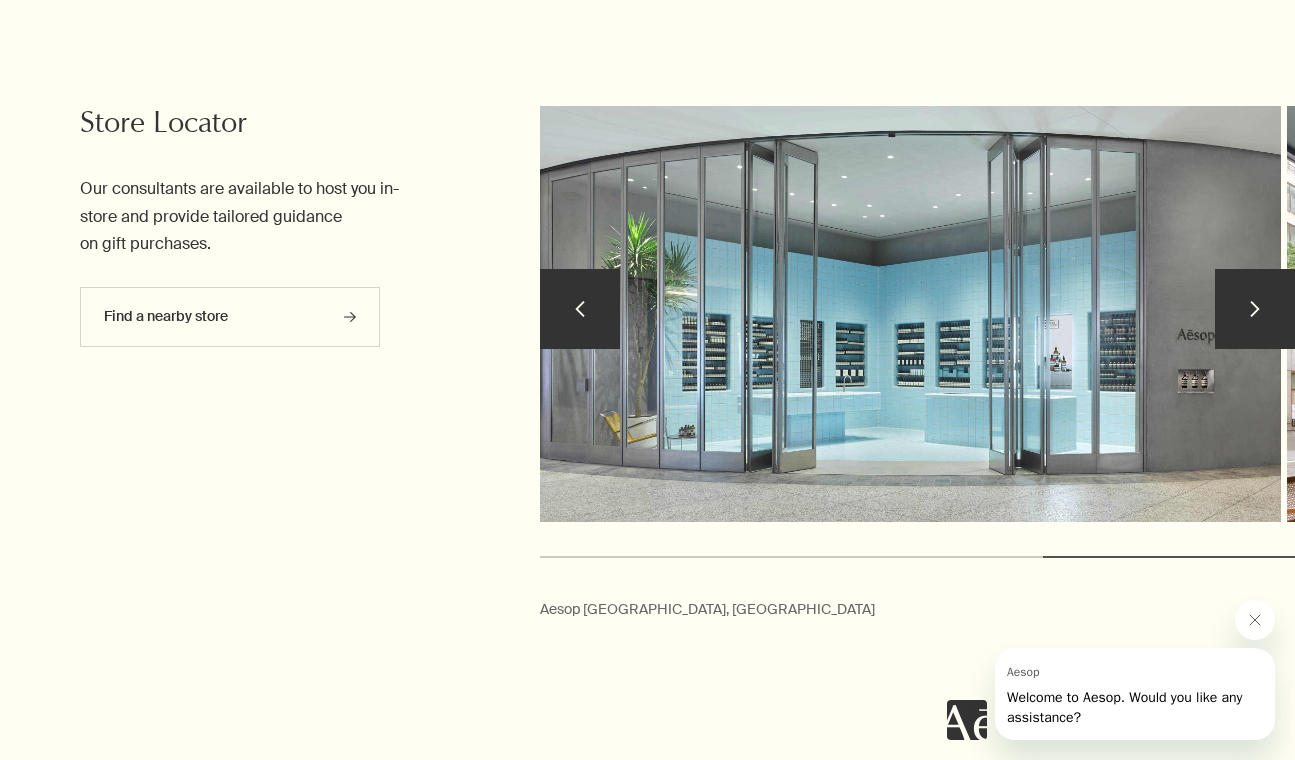 click on "chevron" at bounding box center (580, 309) 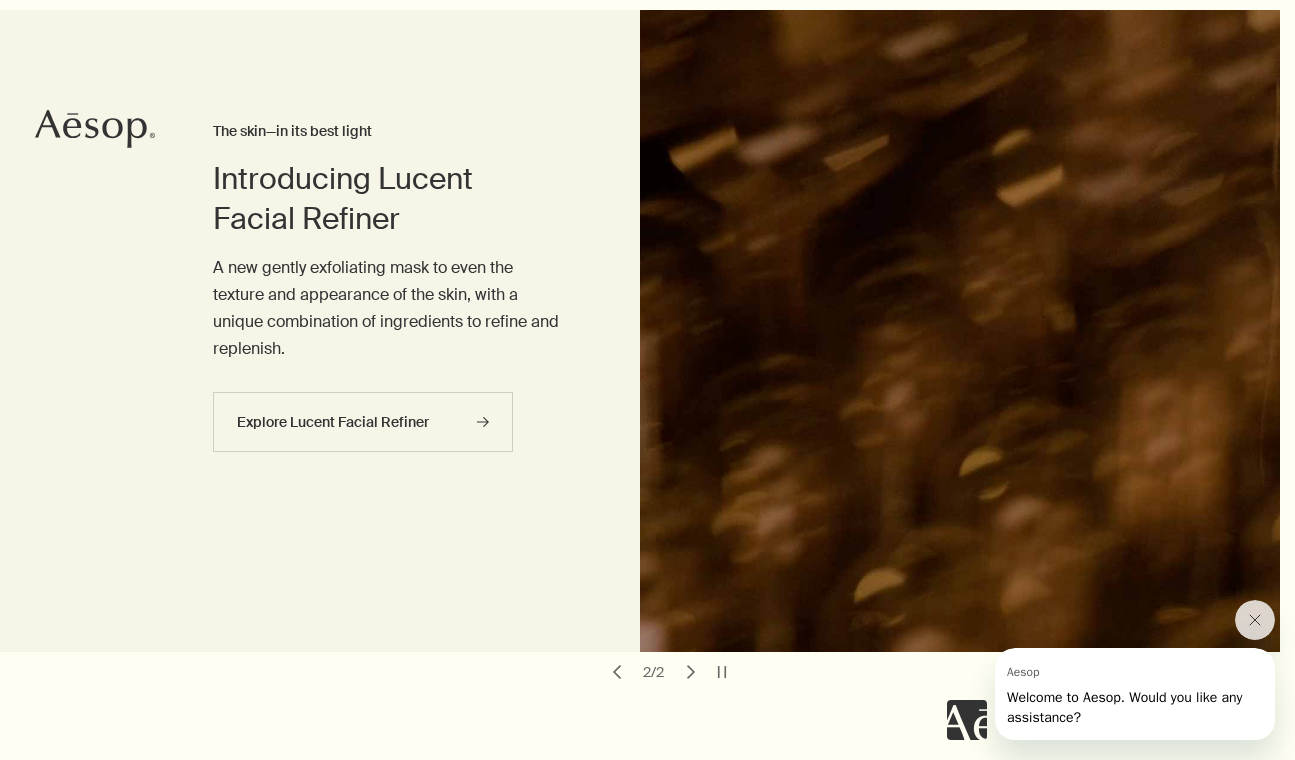 scroll, scrollTop: 0, scrollLeft: 0, axis: both 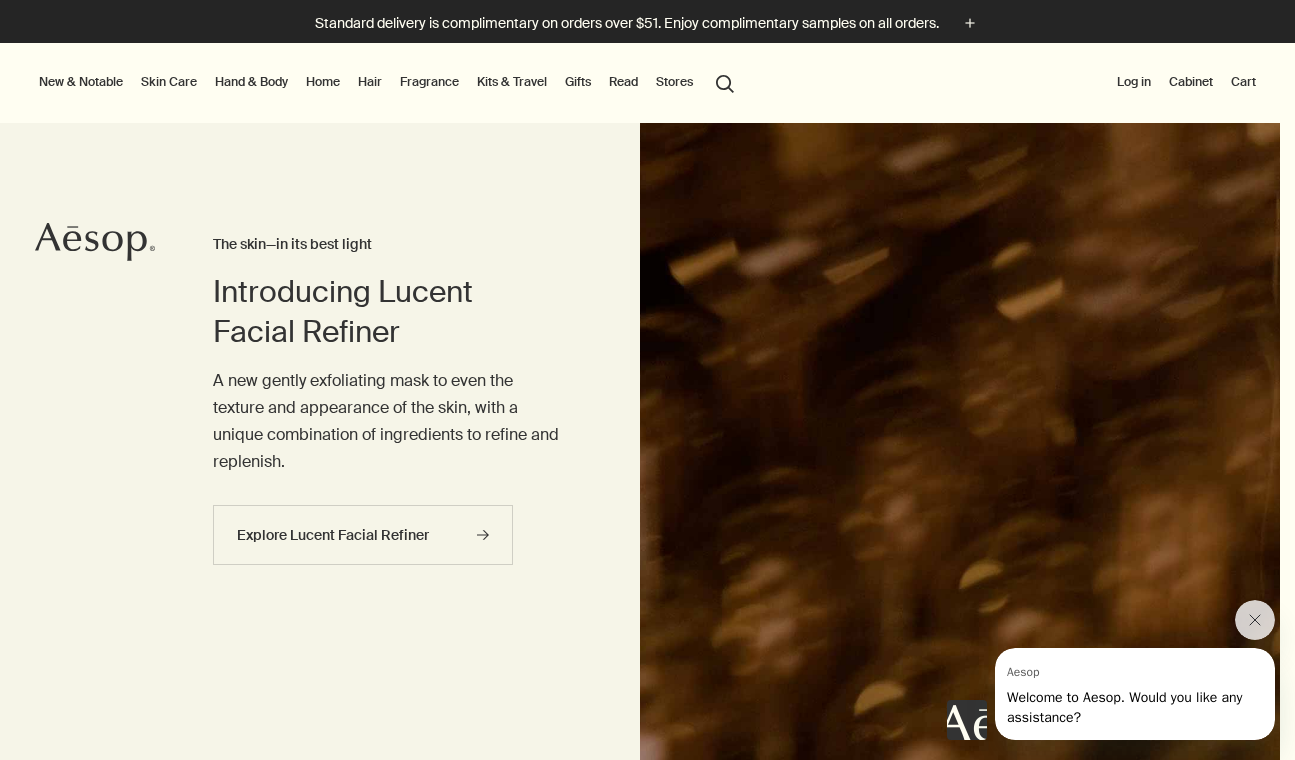 click on "Read" at bounding box center (623, 82) 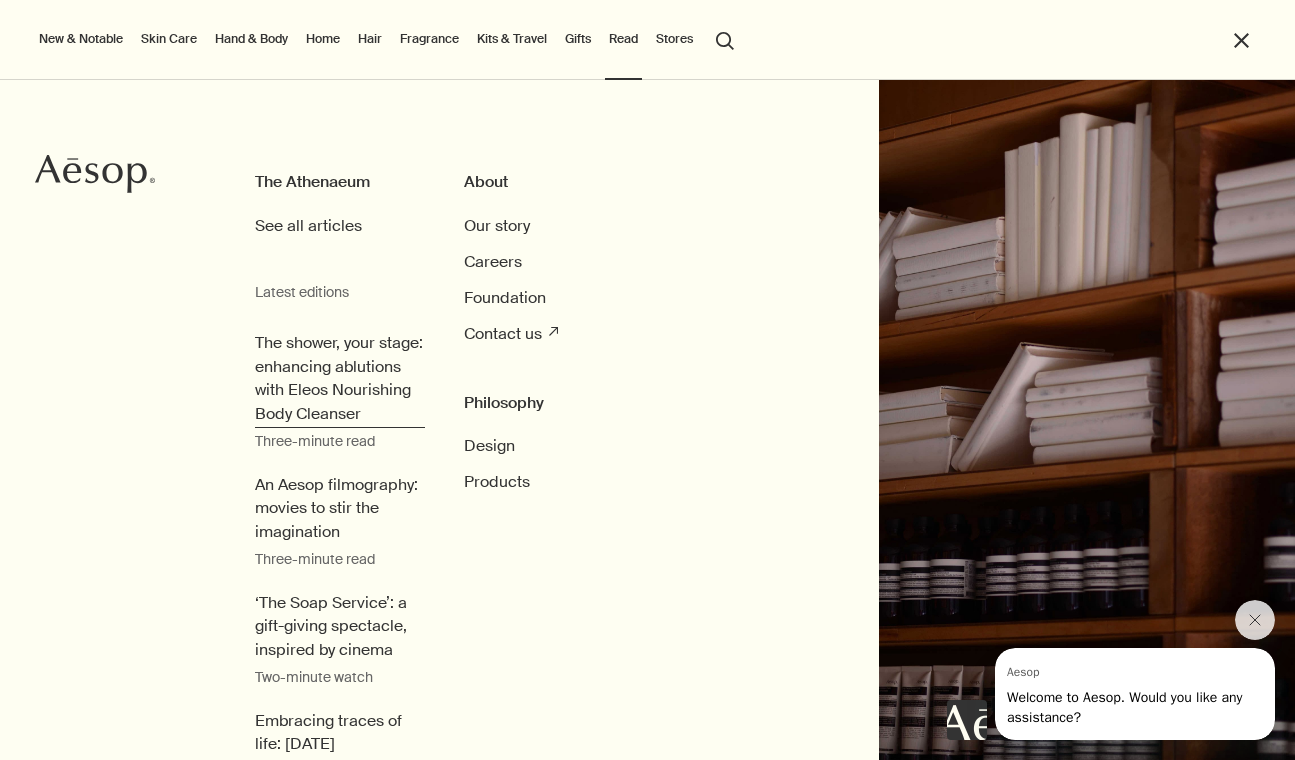 click on "The shower, your stage: enhancing ablutions with Eleos Nourishing Body Cleanser" at bounding box center [340, 378] 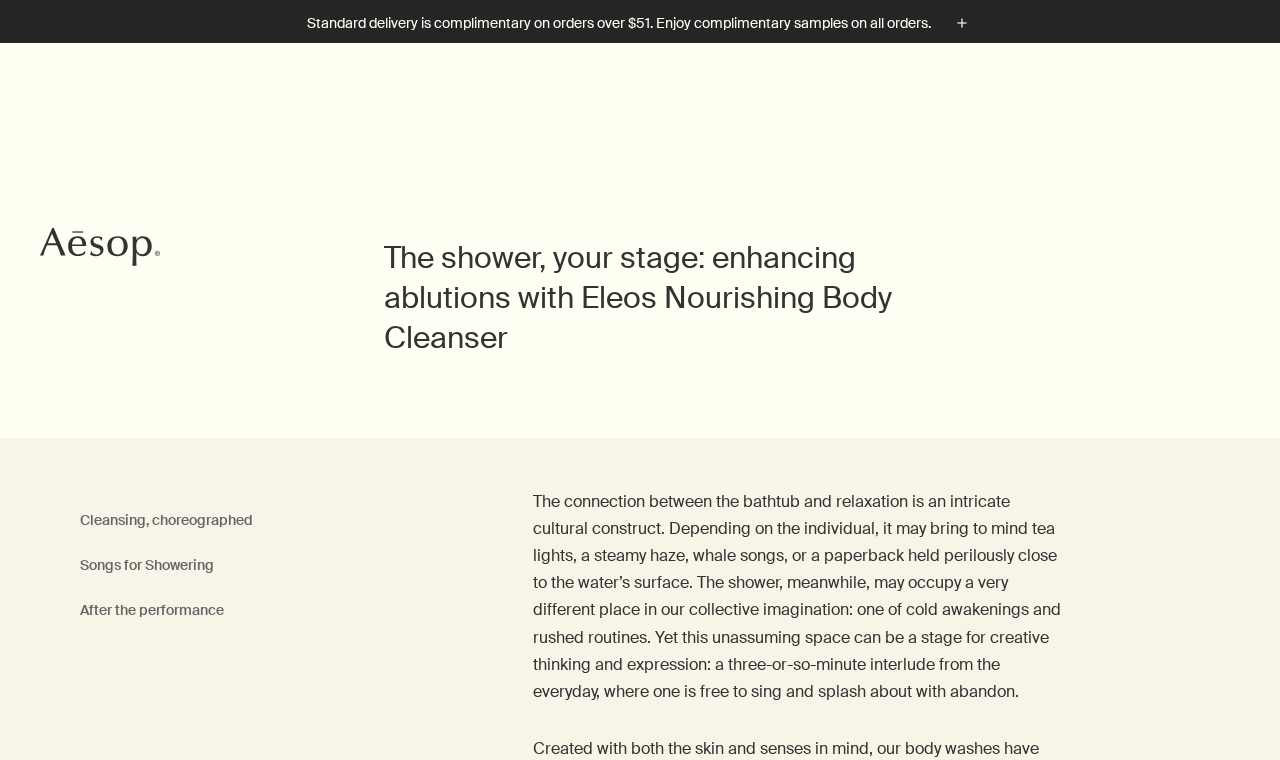 scroll, scrollTop: 1068, scrollLeft: 0, axis: vertical 